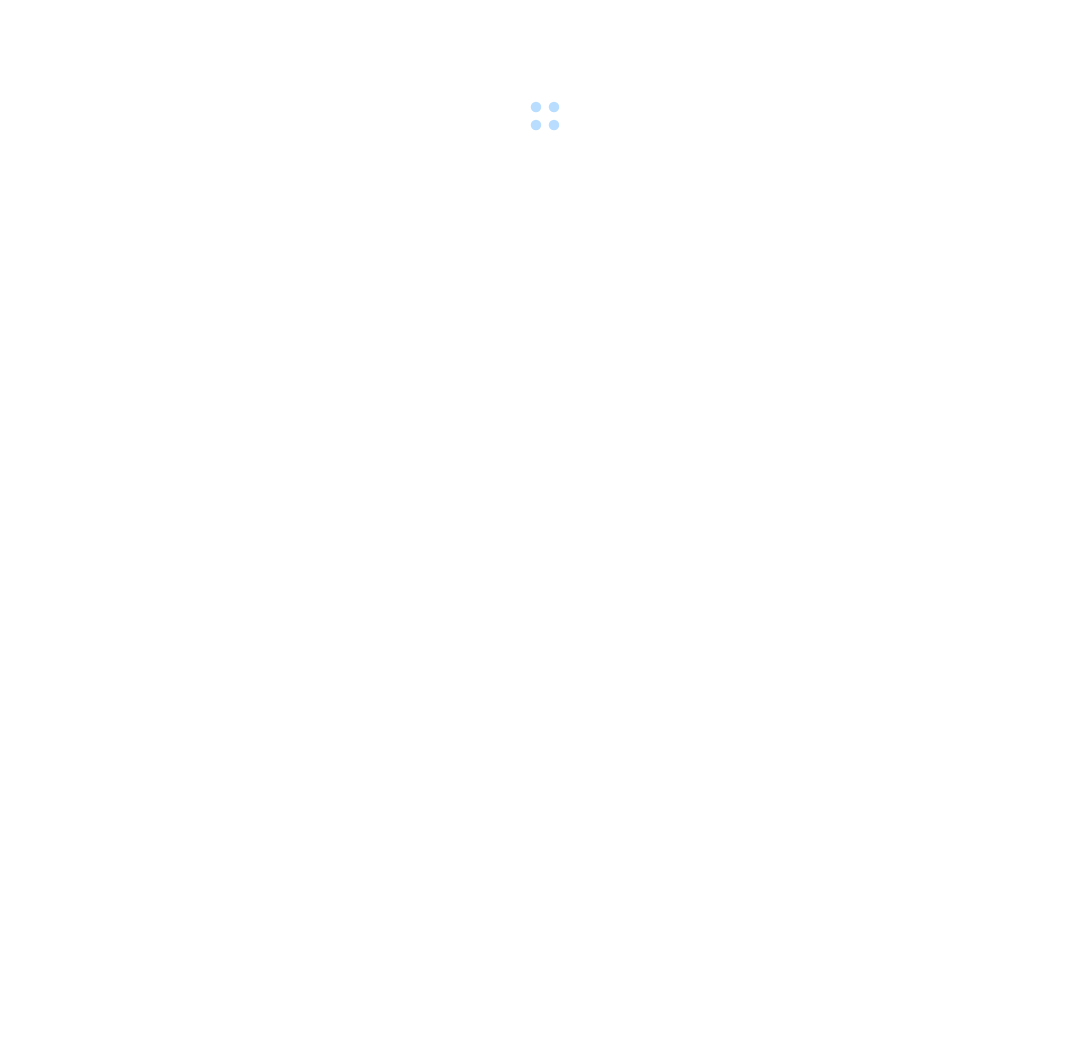 scroll, scrollTop: 0, scrollLeft: 0, axis: both 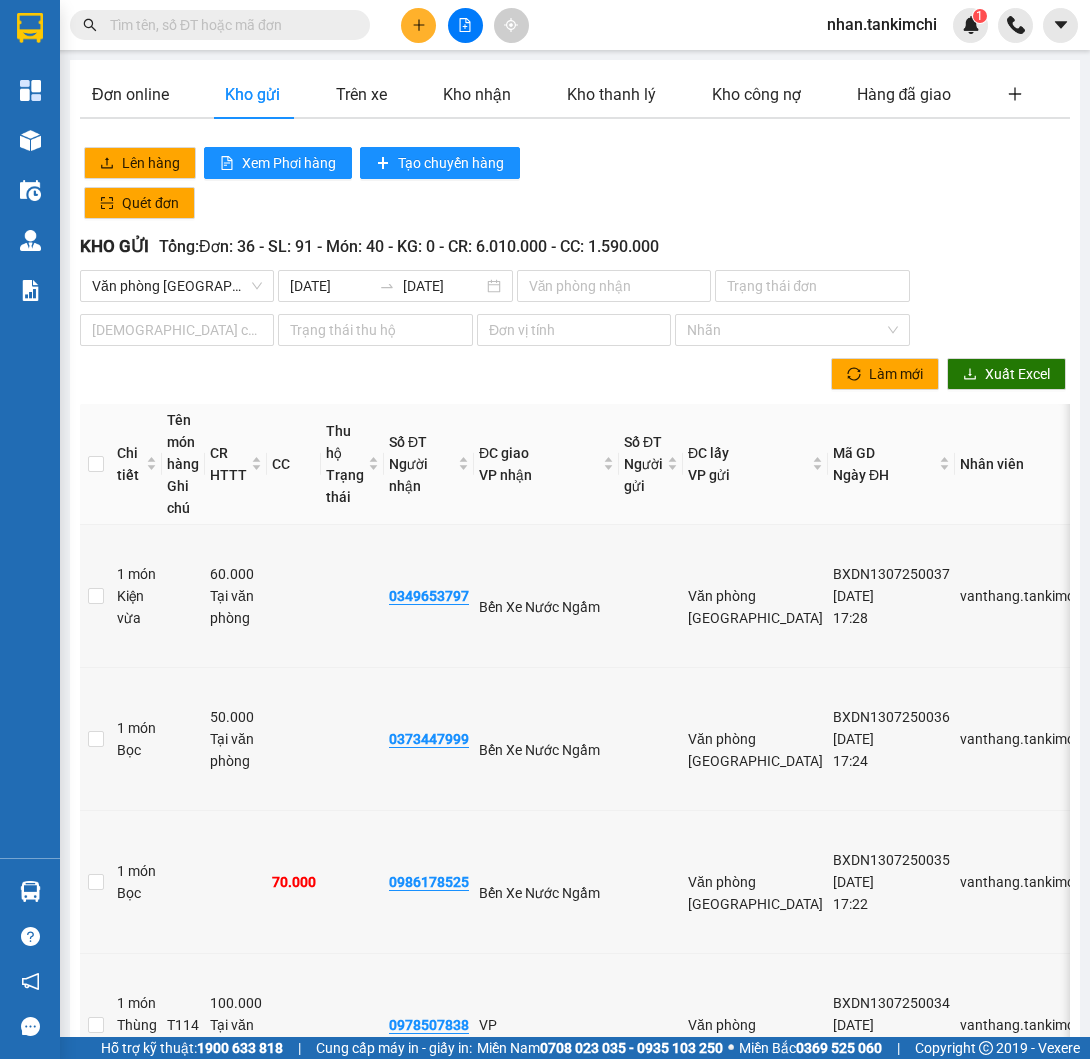click 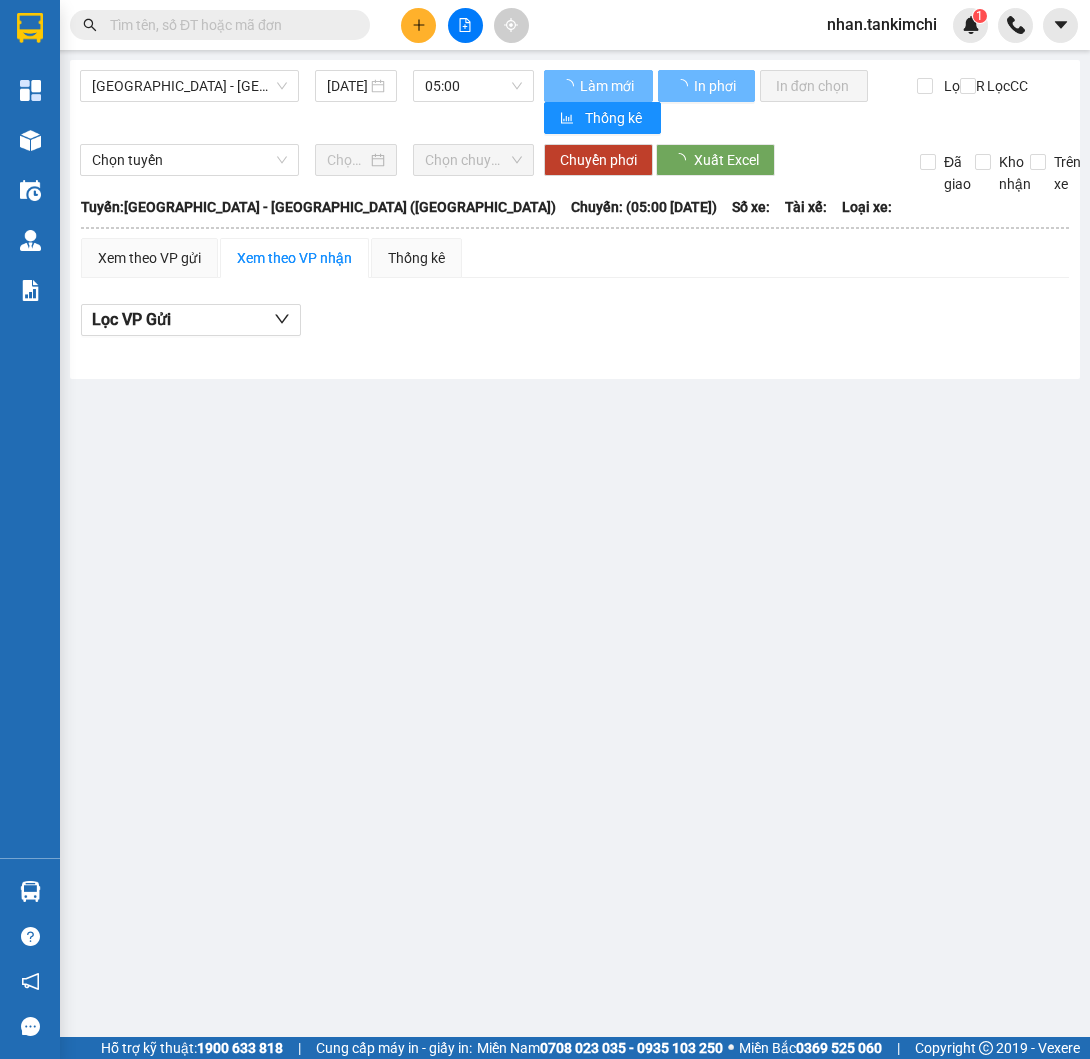 click on "Đà Nẵng - Hà Nội (Hàng)" at bounding box center [189, 86] 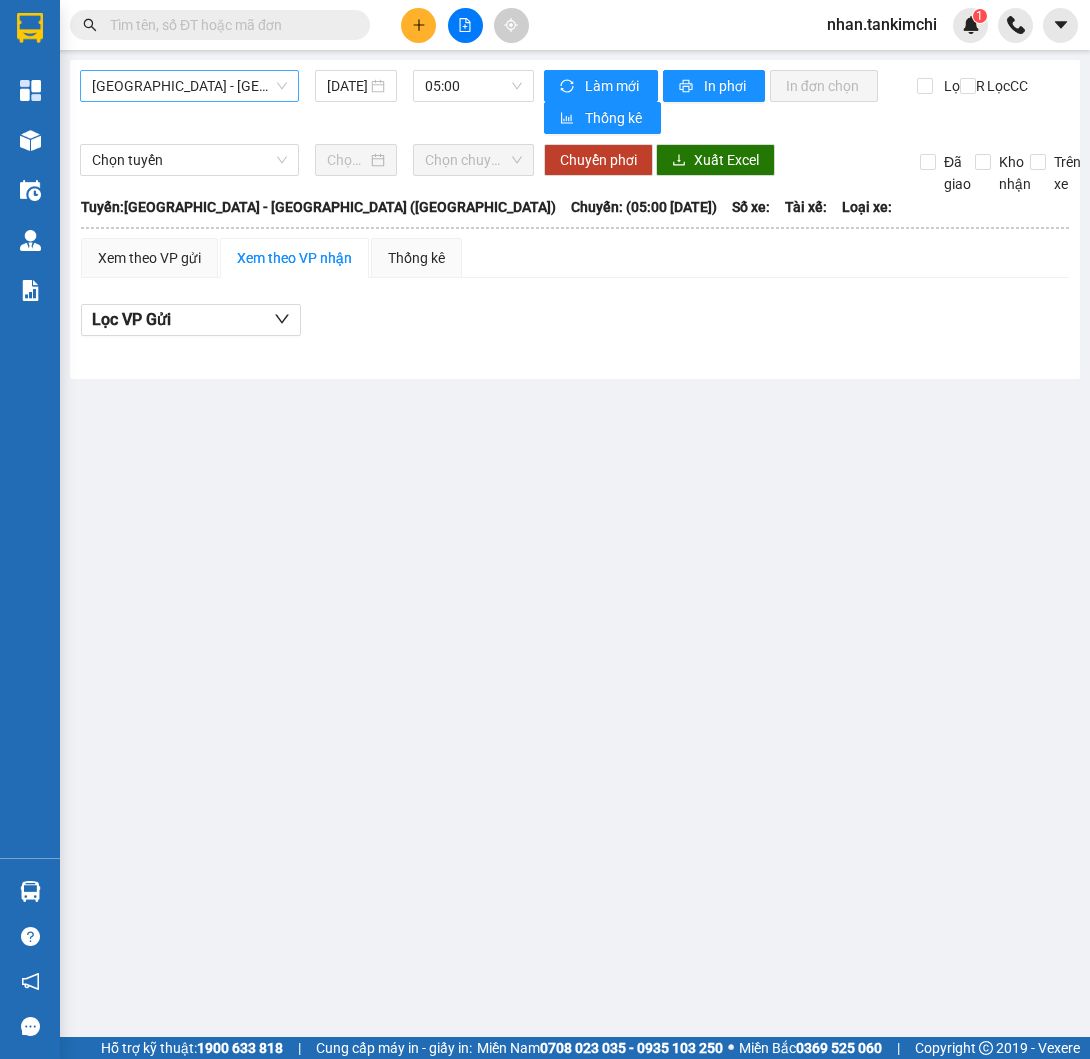 click on "Đà Nẵng - Hà Nội (Hàng)" at bounding box center [189, 86] 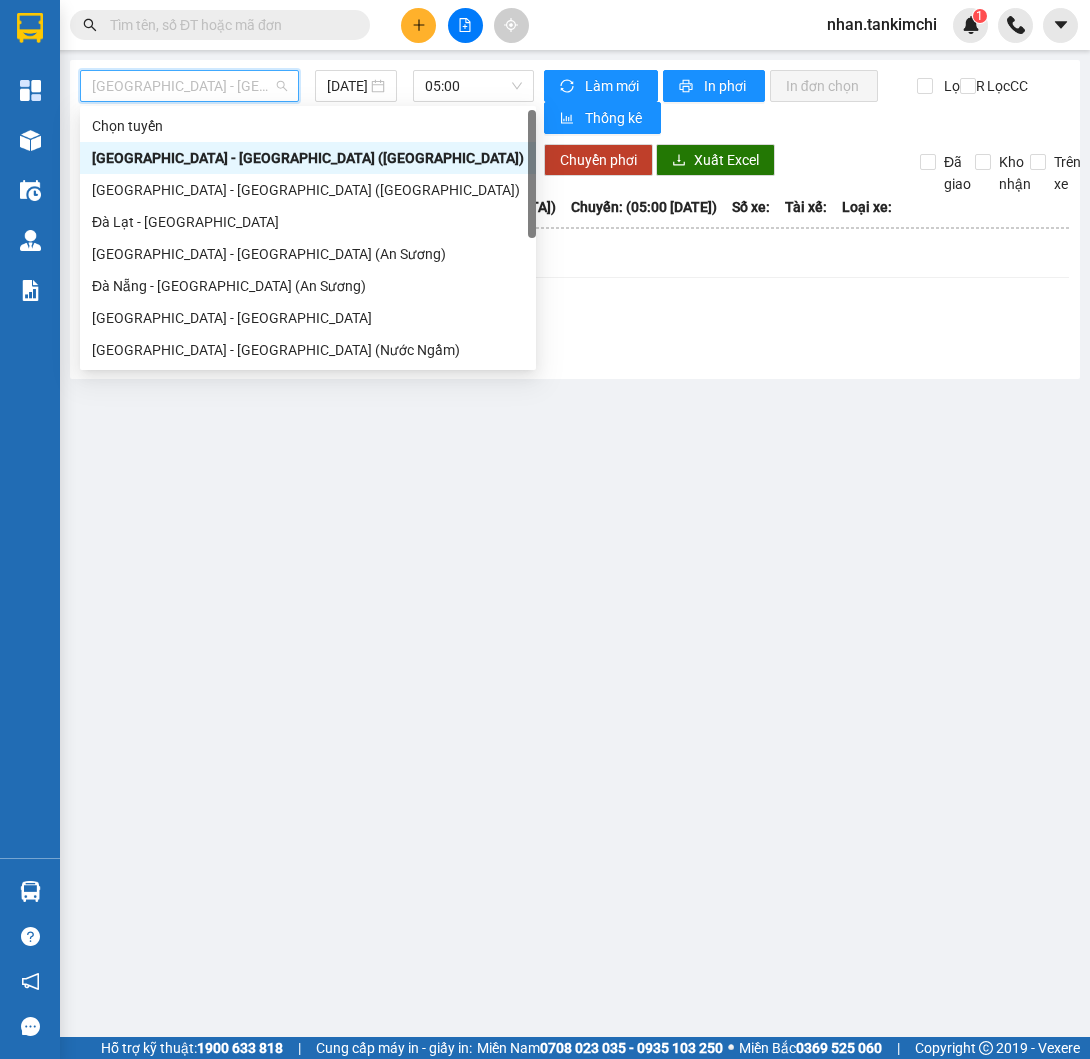click on "Đà Nẵng - Hà Nội (Hàng)" at bounding box center (308, 158) 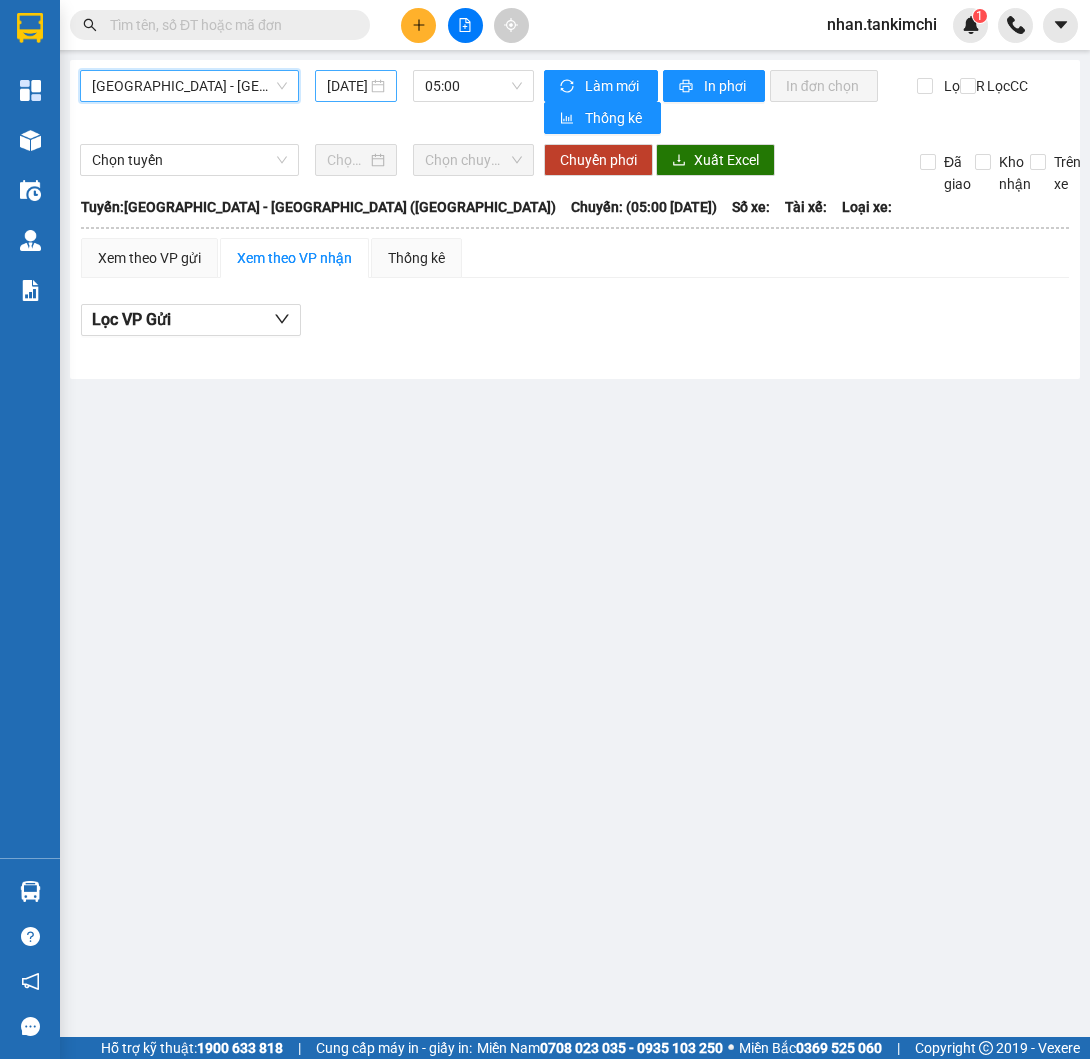 click on "13/07/2025" at bounding box center [347, 86] 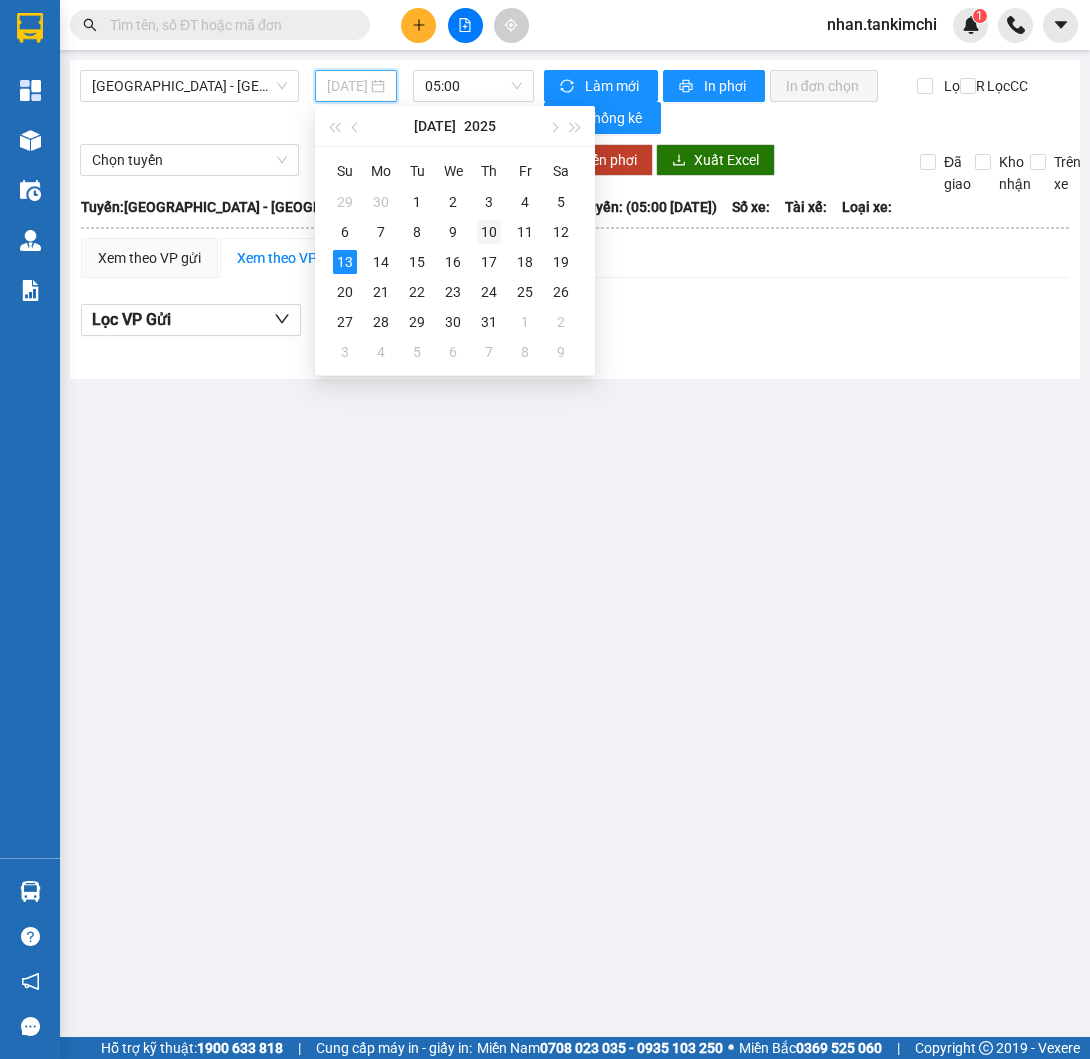 click on "10" at bounding box center (489, 232) 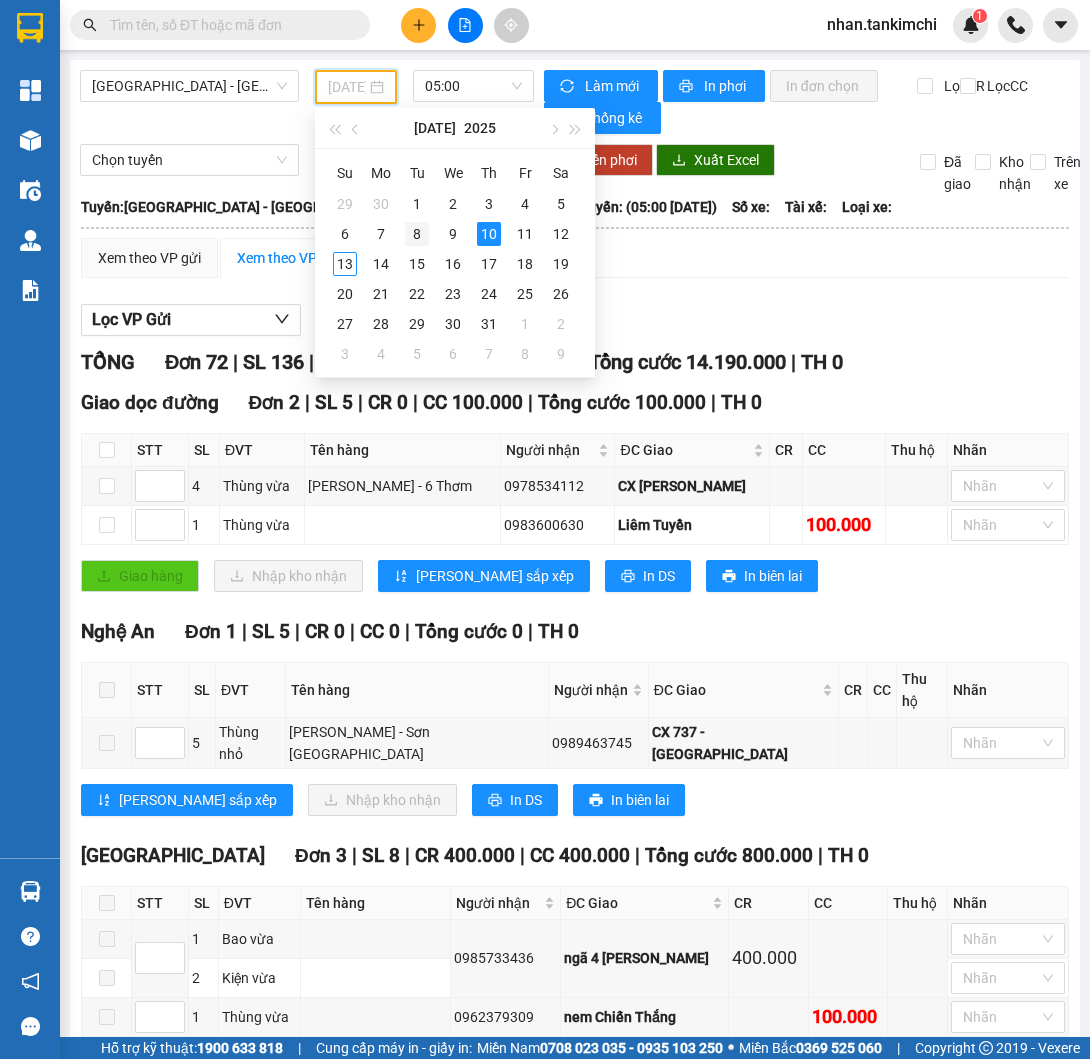 click on "8" at bounding box center [417, 234] 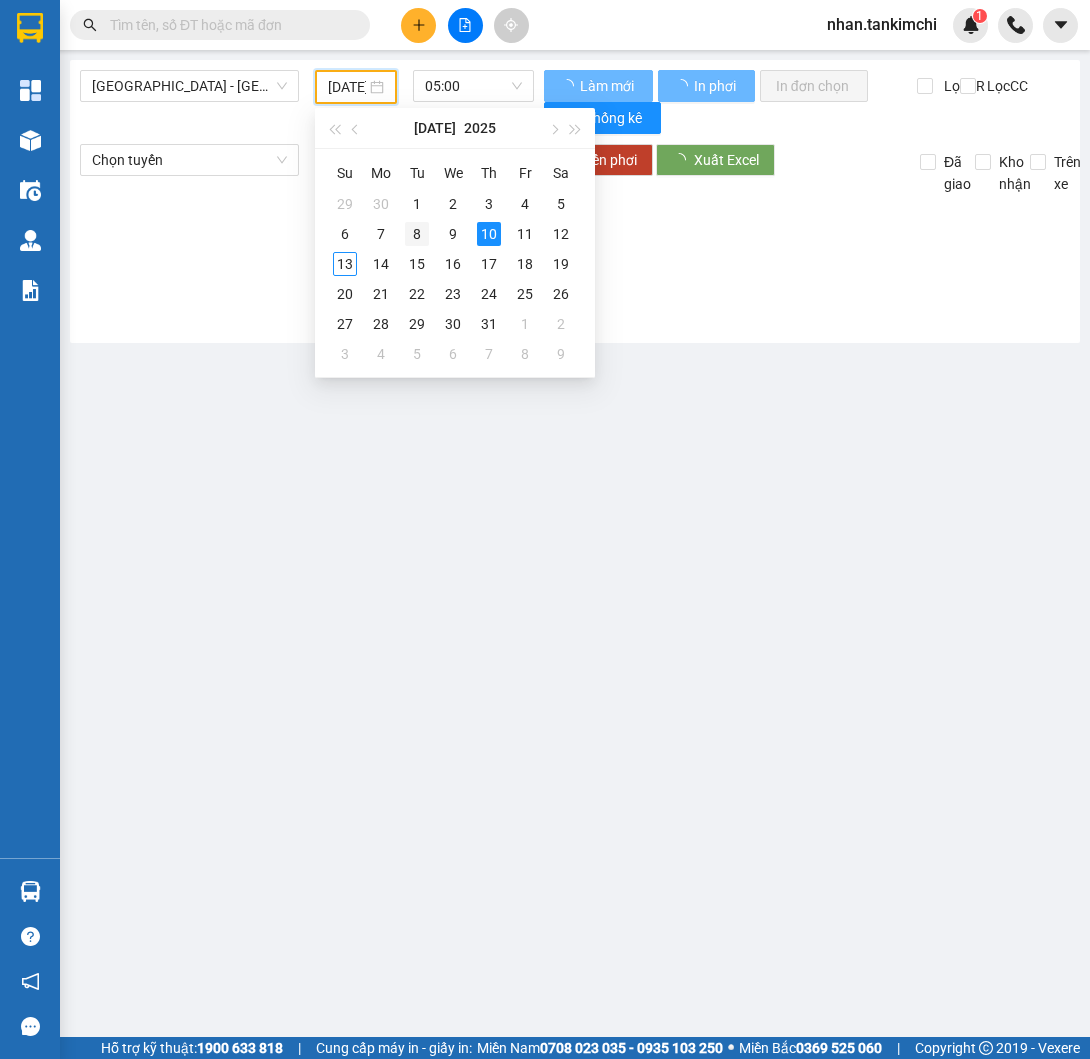 type on "[DATE]" 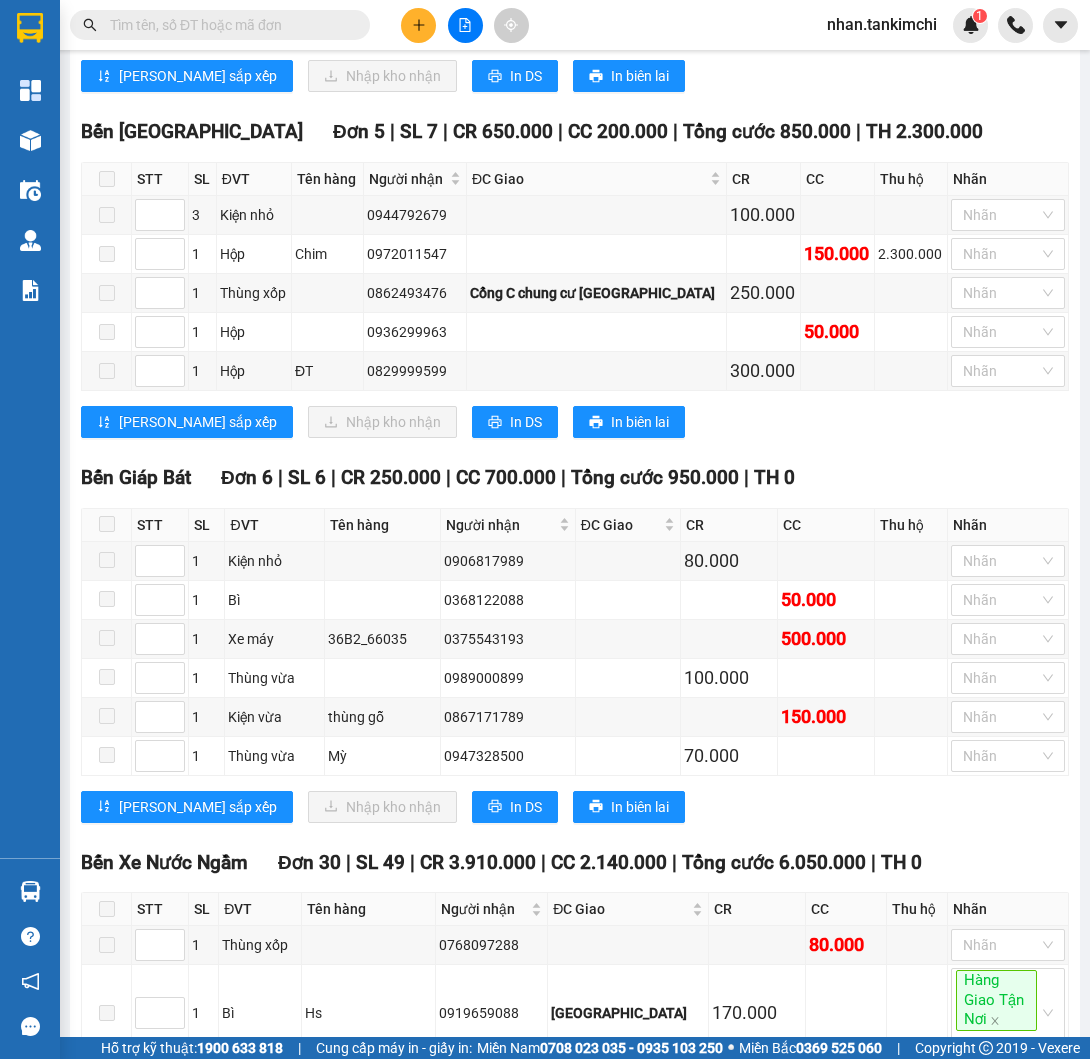 scroll, scrollTop: 1271, scrollLeft: 0, axis: vertical 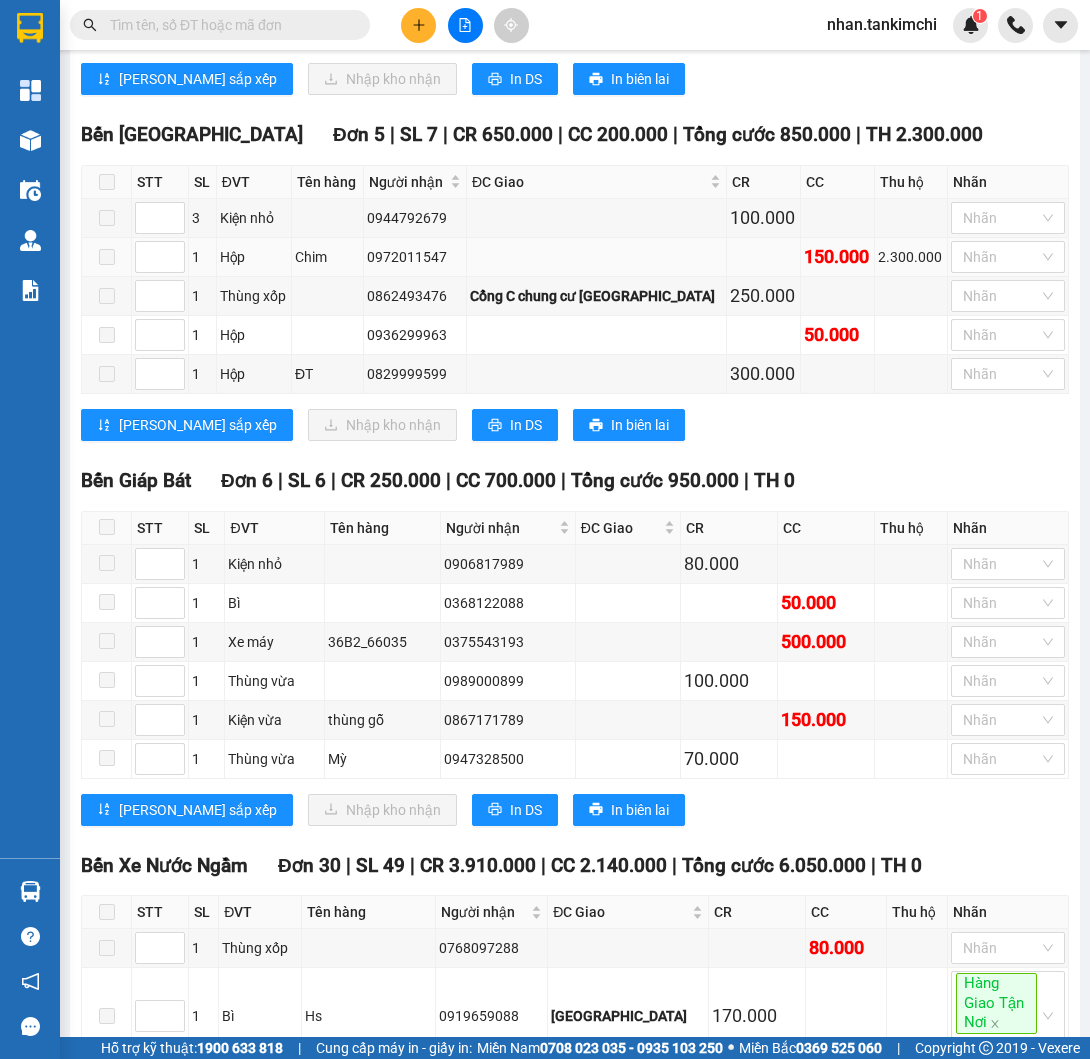 drag, startPoint x: 452, startPoint y: 194, endPoint x: 362, endPoint y: 192, distance: 90.02222 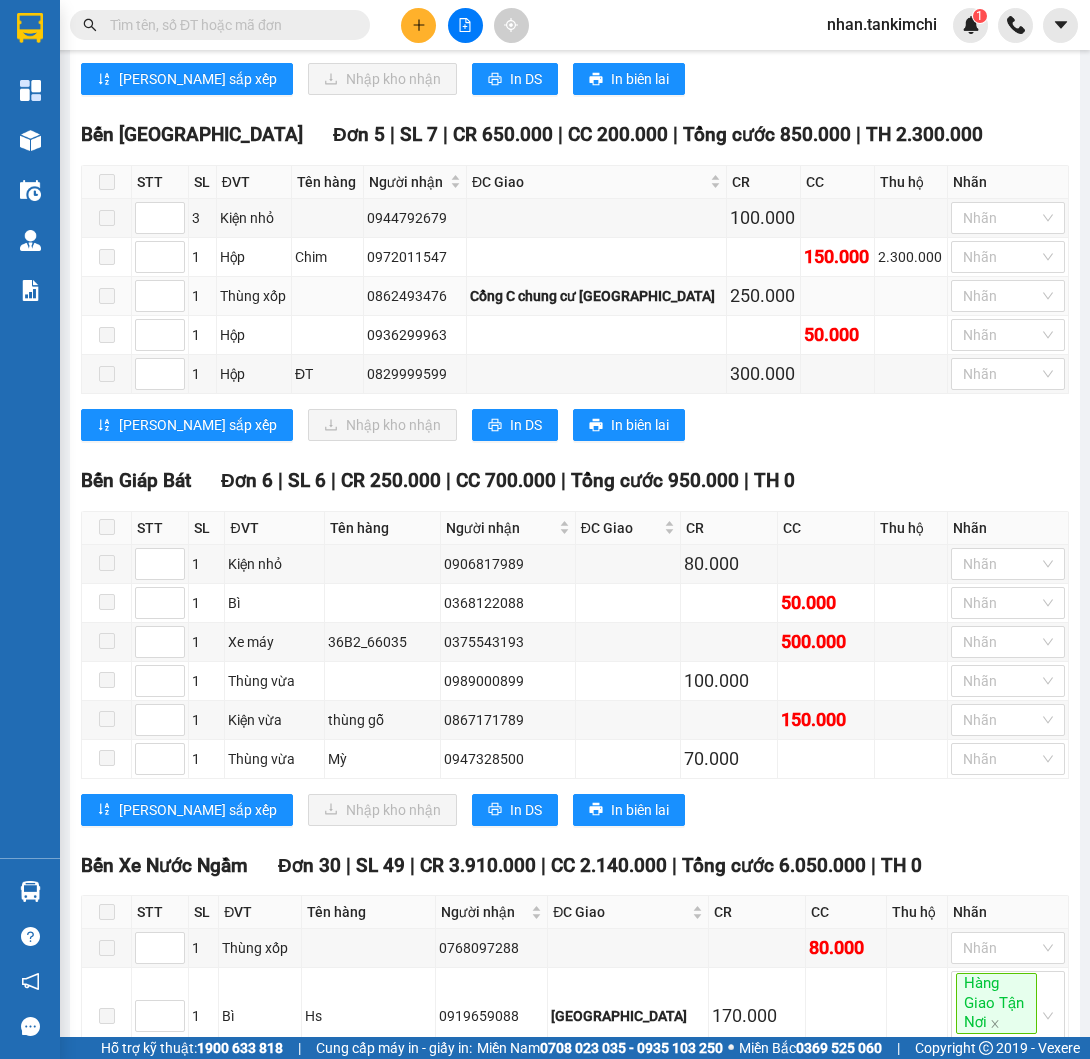 scroll, scrollTop: 428, scrollLeft: 0, axis: vertical 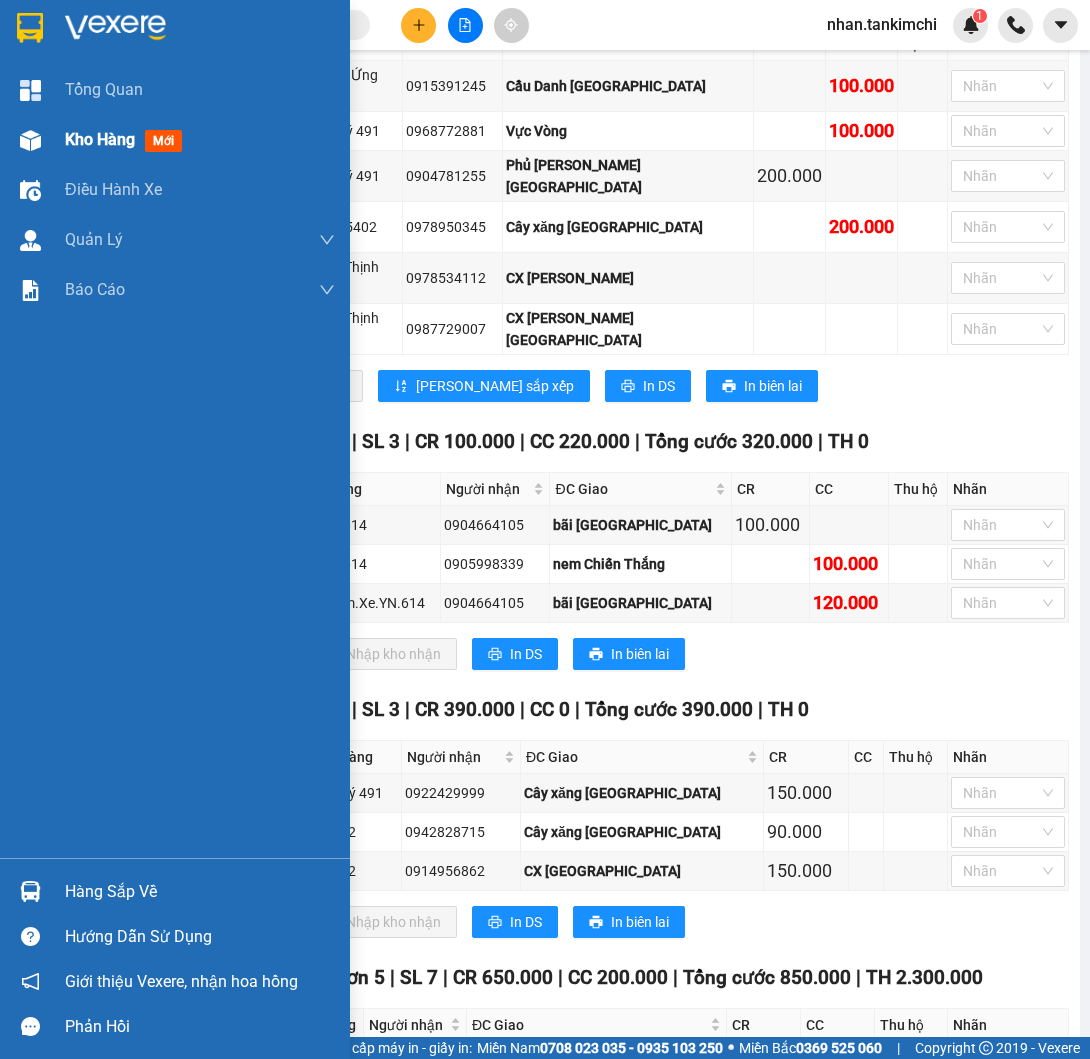 click on "Kho hàng mới" at bounding box center (175, 140) 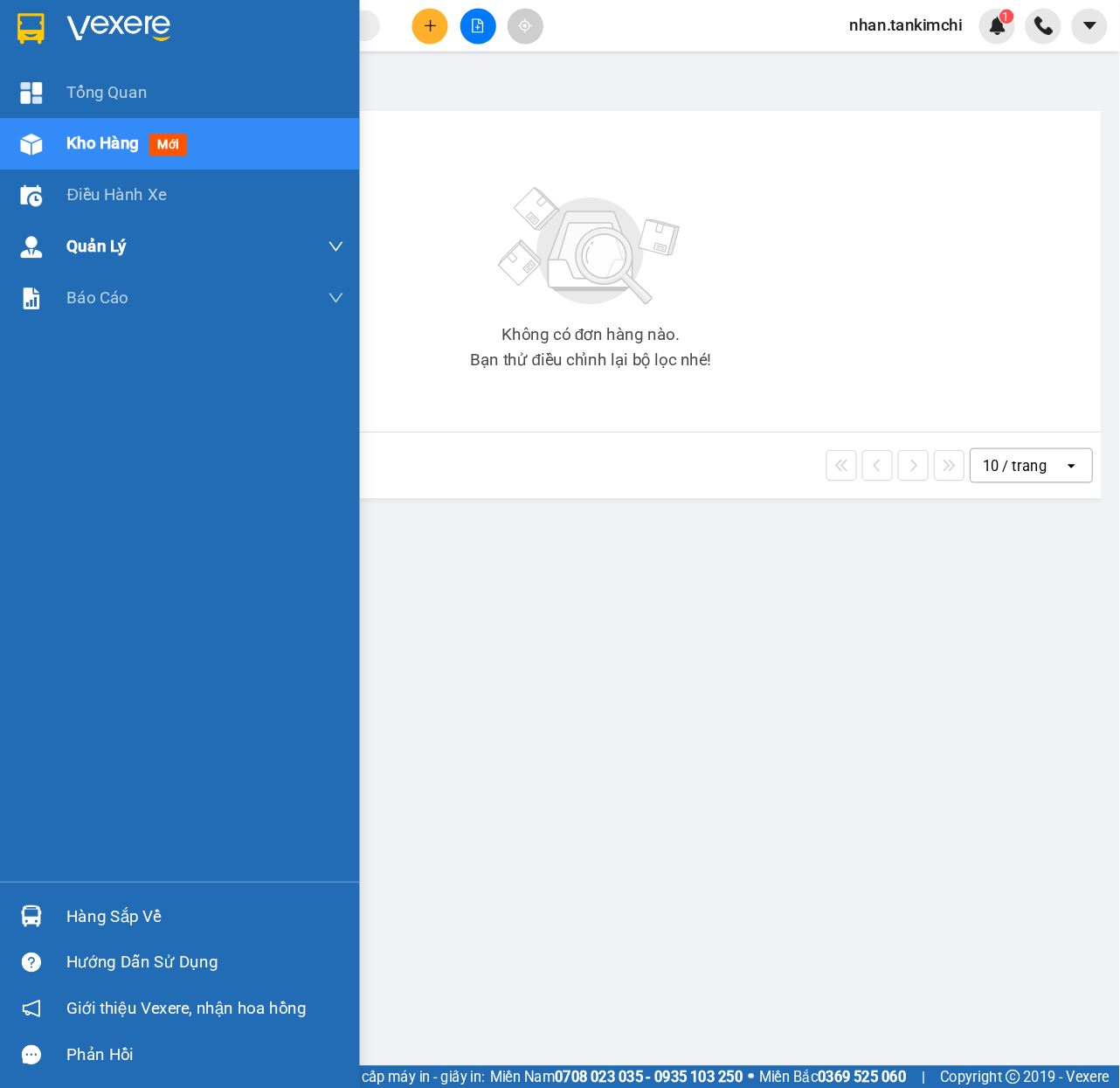 scroll, scrollTop: 0, scrollLeft: 0, axis: both 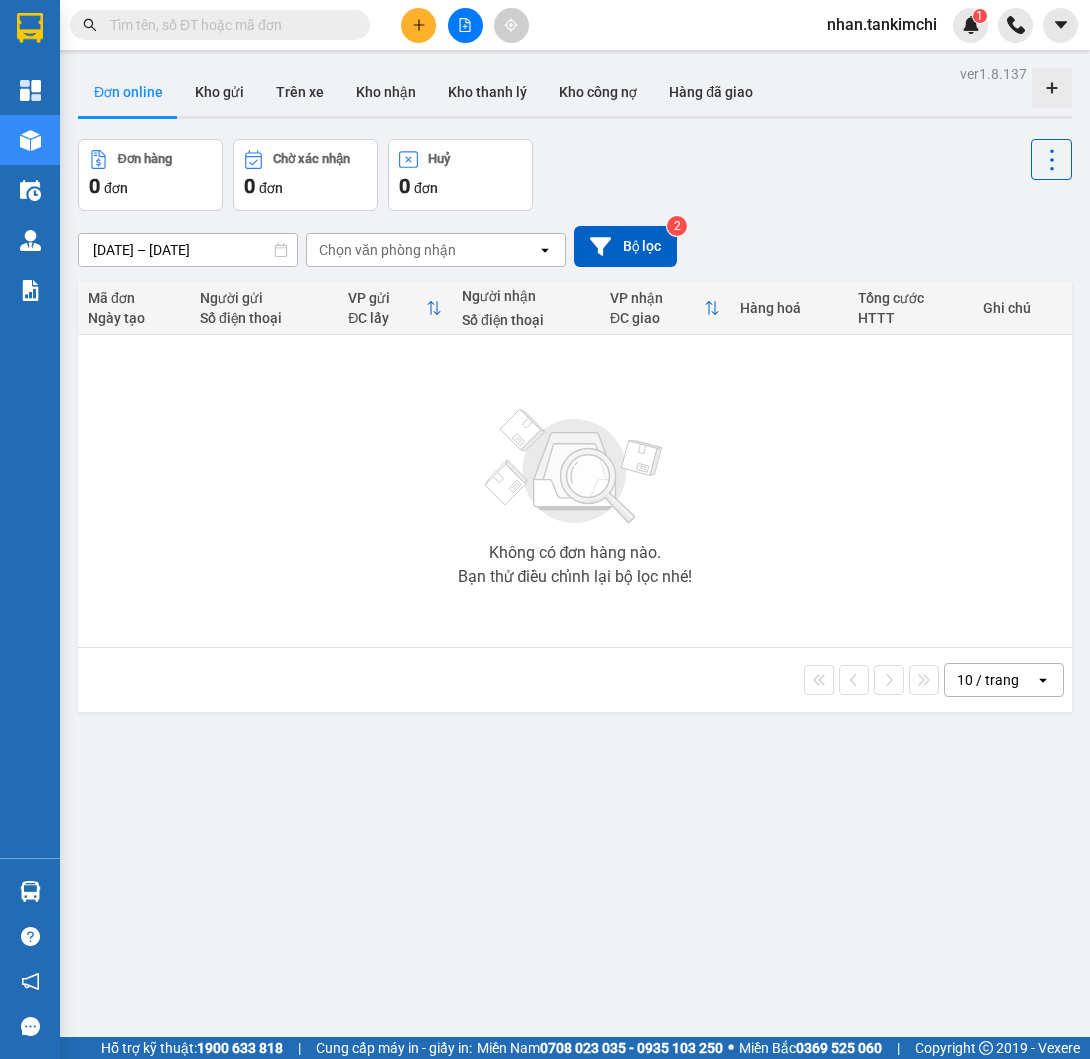 click on "ver  1.8.137 Đơn online Kho gửi Trên xe Kho nhận Kho thanh lý Kho công nợ Hàng đã giao Đơn hàng 0 đơn Chờ xác nhận 0 đơn Huỷ 0 đơn 10/07/2025 – 13/07/2025 Press the down arrow key to interact with the calendar and select a date. Press the escape button to close the calendar. Selected date range is from 10/07/2025 to 13/07/2025. Chọn văn phòng nhận open Bộ lọc 2 Mã đơn Ngày tạo Người gửi Số điện thoại VP gửi ĐC lấy Người nhận Số điện thoại VP nhận ĐC giao Hàng hoá Tổng cước HTTT Ghi chú Không có đơn hàng nào. Bạn thử điều chỉnh lại bộ lọc nhé! 10 / trang open Đang tải dữ liệu" at bounding box center [575, 589] 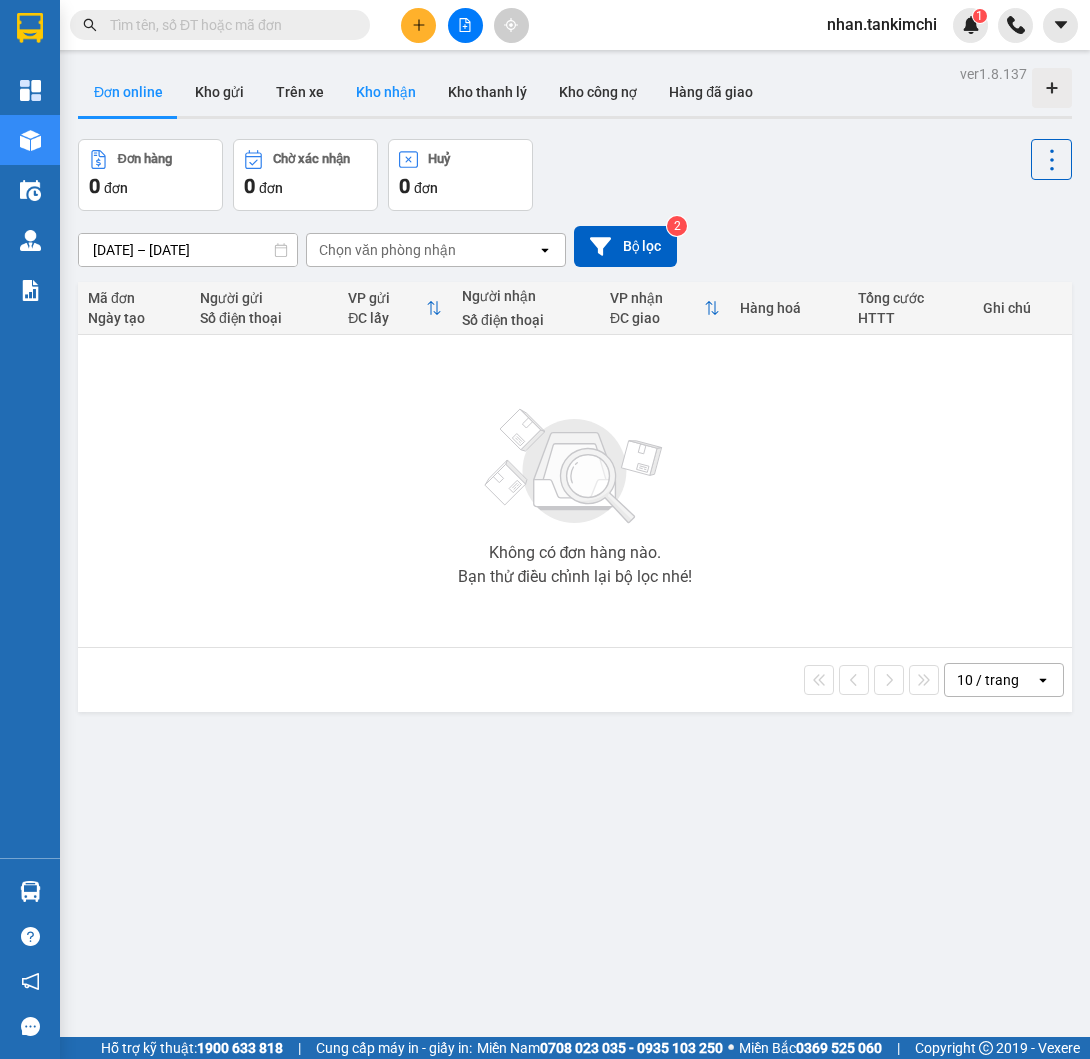 click on "Kho nhận" at bounding box center (386, 92) 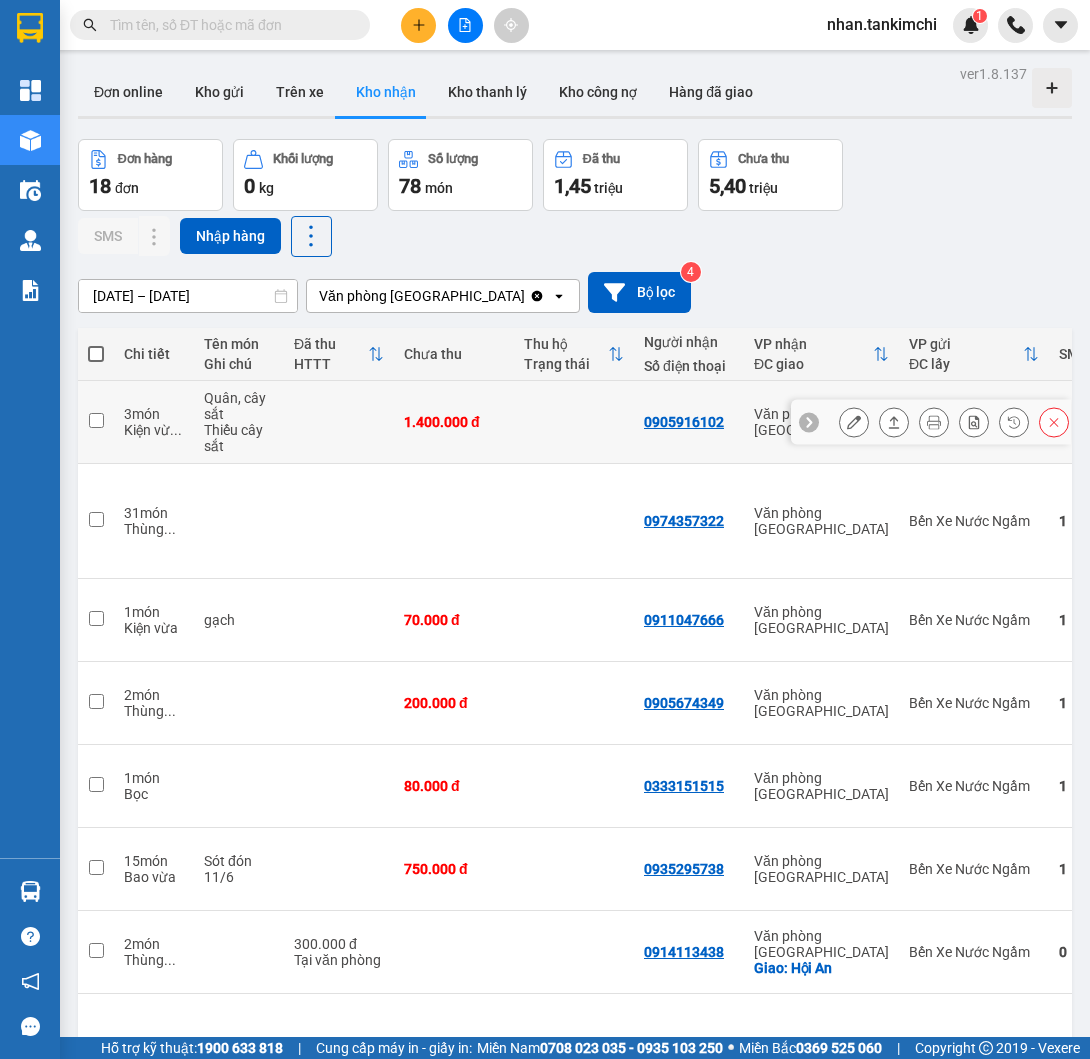 click on "1.400.000 đ" at bounding box center (454, 422) 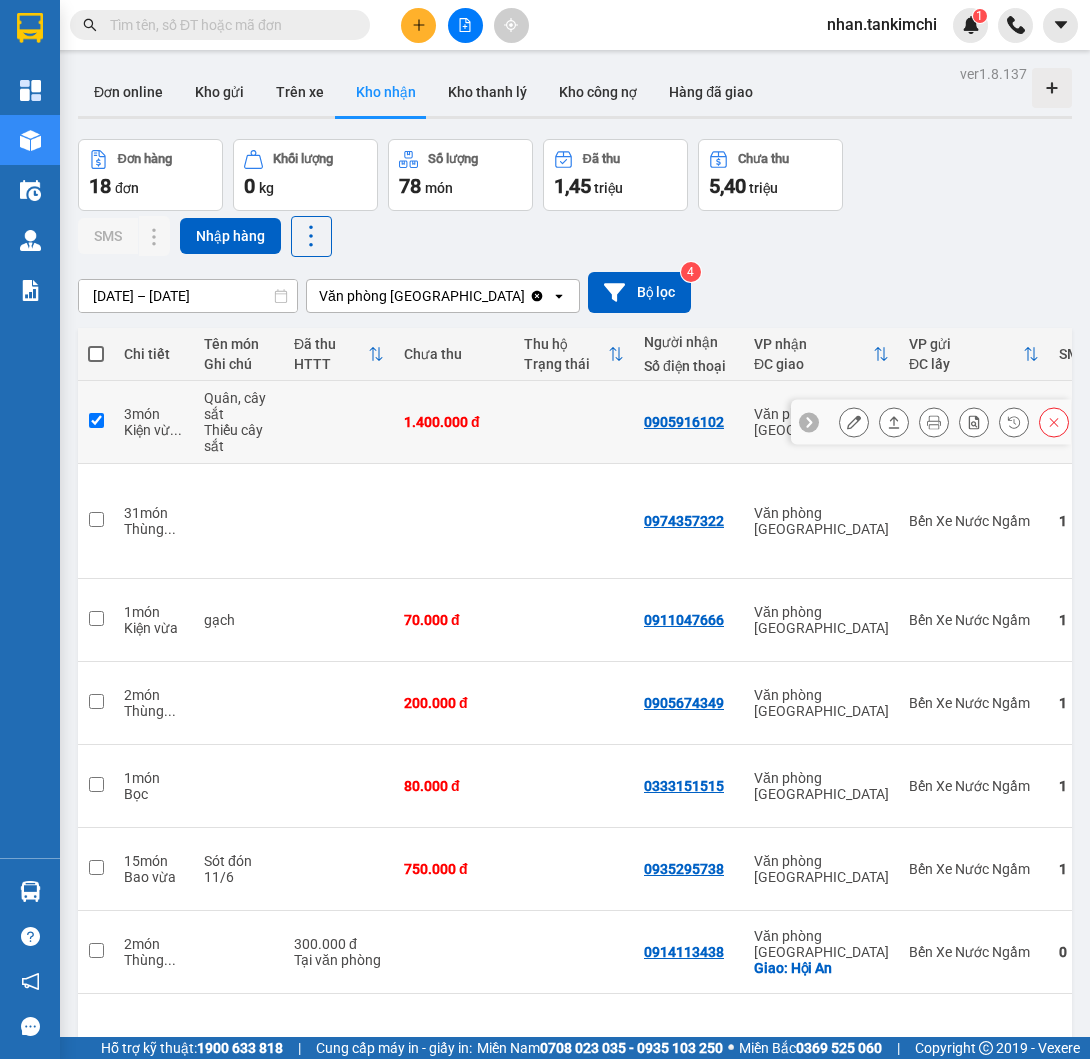 checkbox on "true" 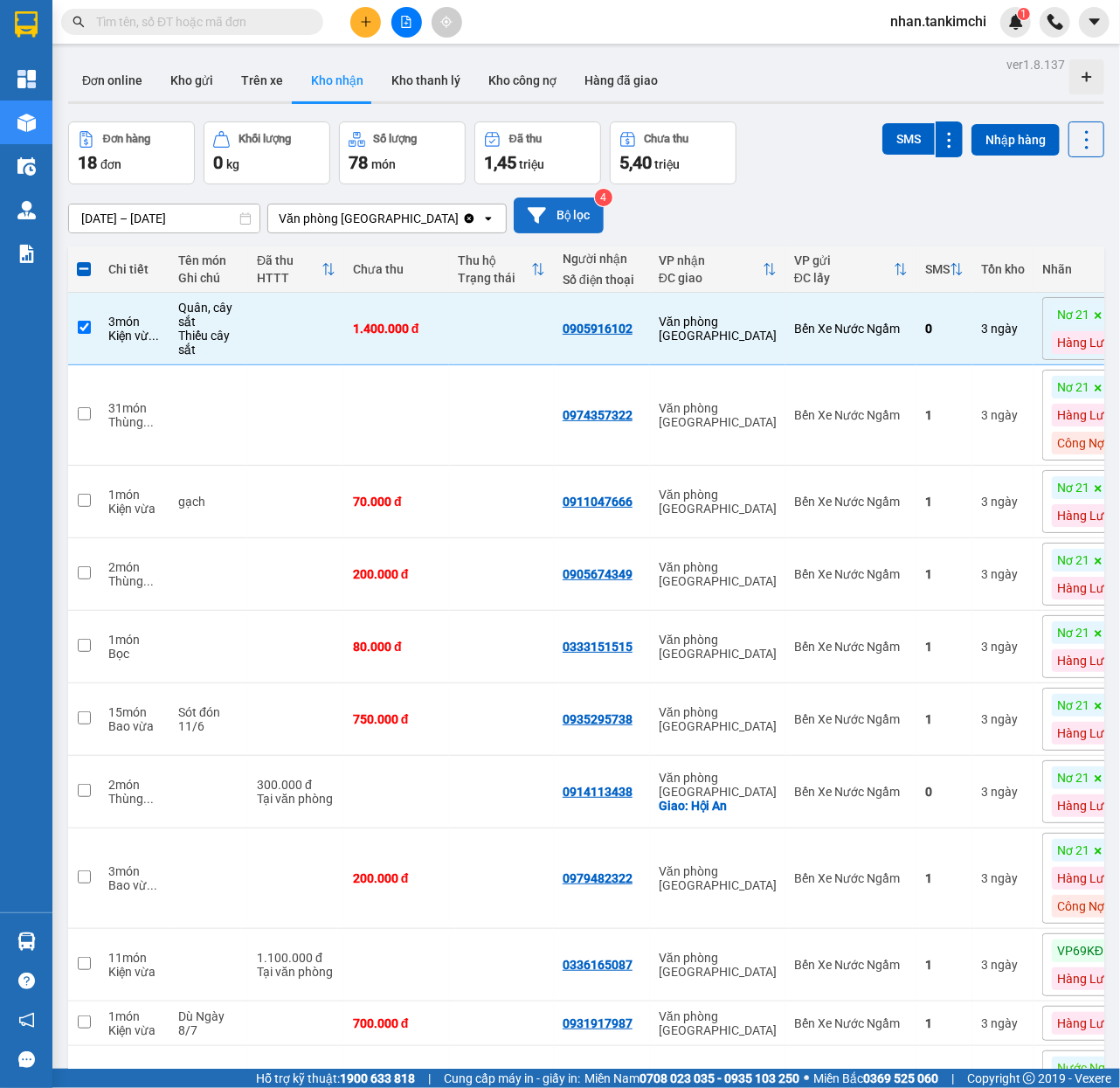 click on "Bộ lọc" at bounding box center (558, 215) 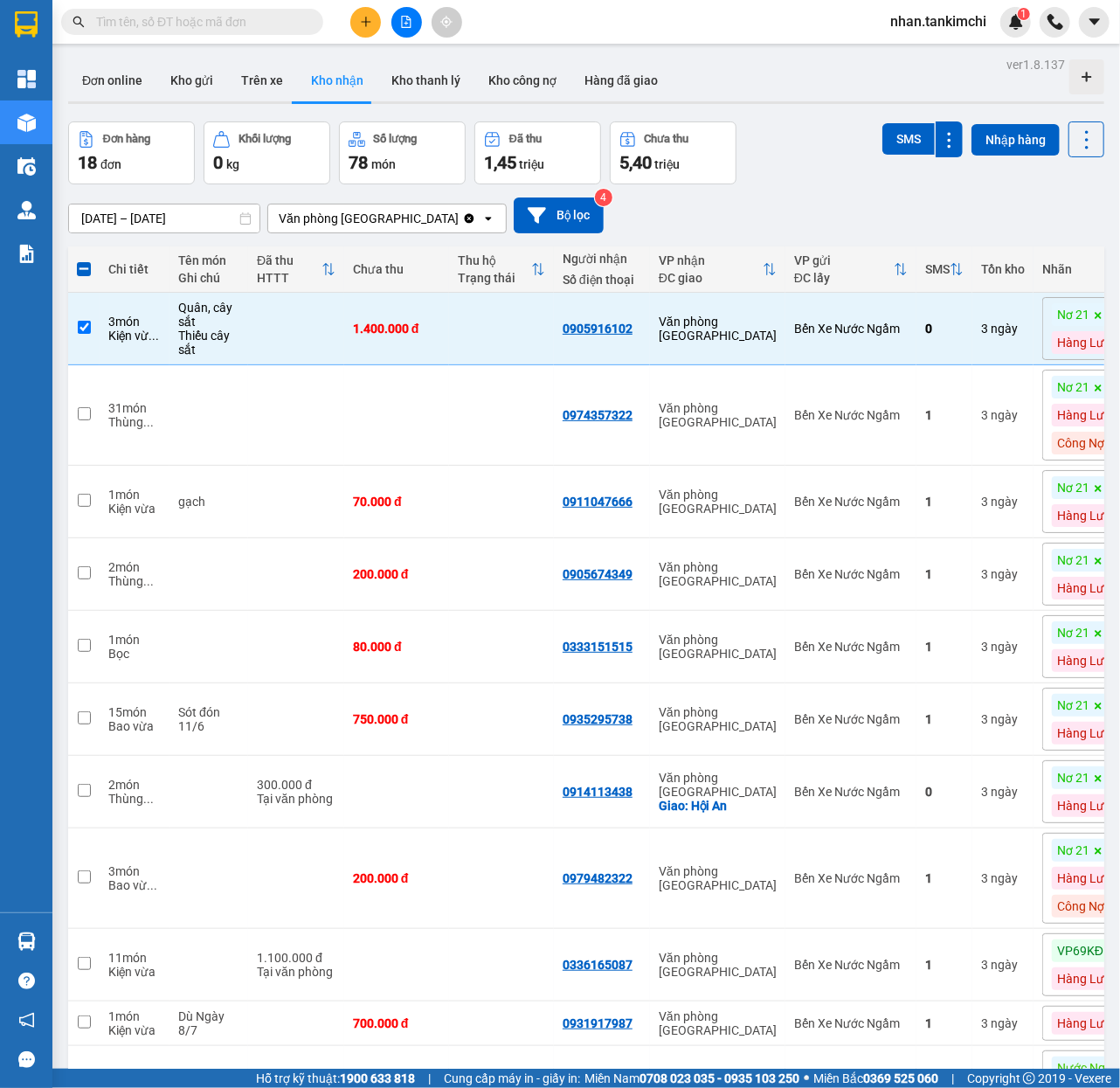 type on "10/07/2025" 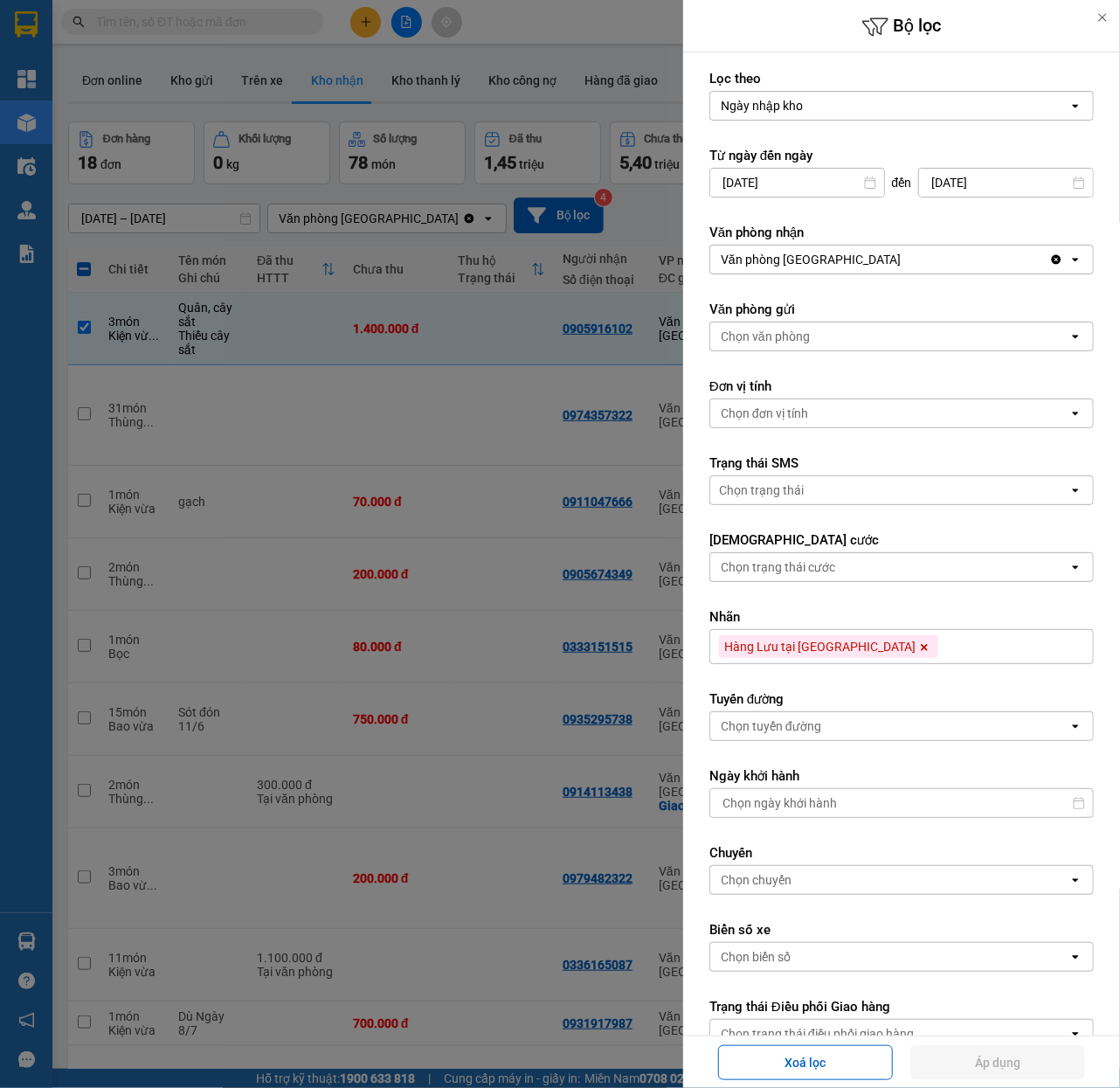 click at bounding box center (560, 544) 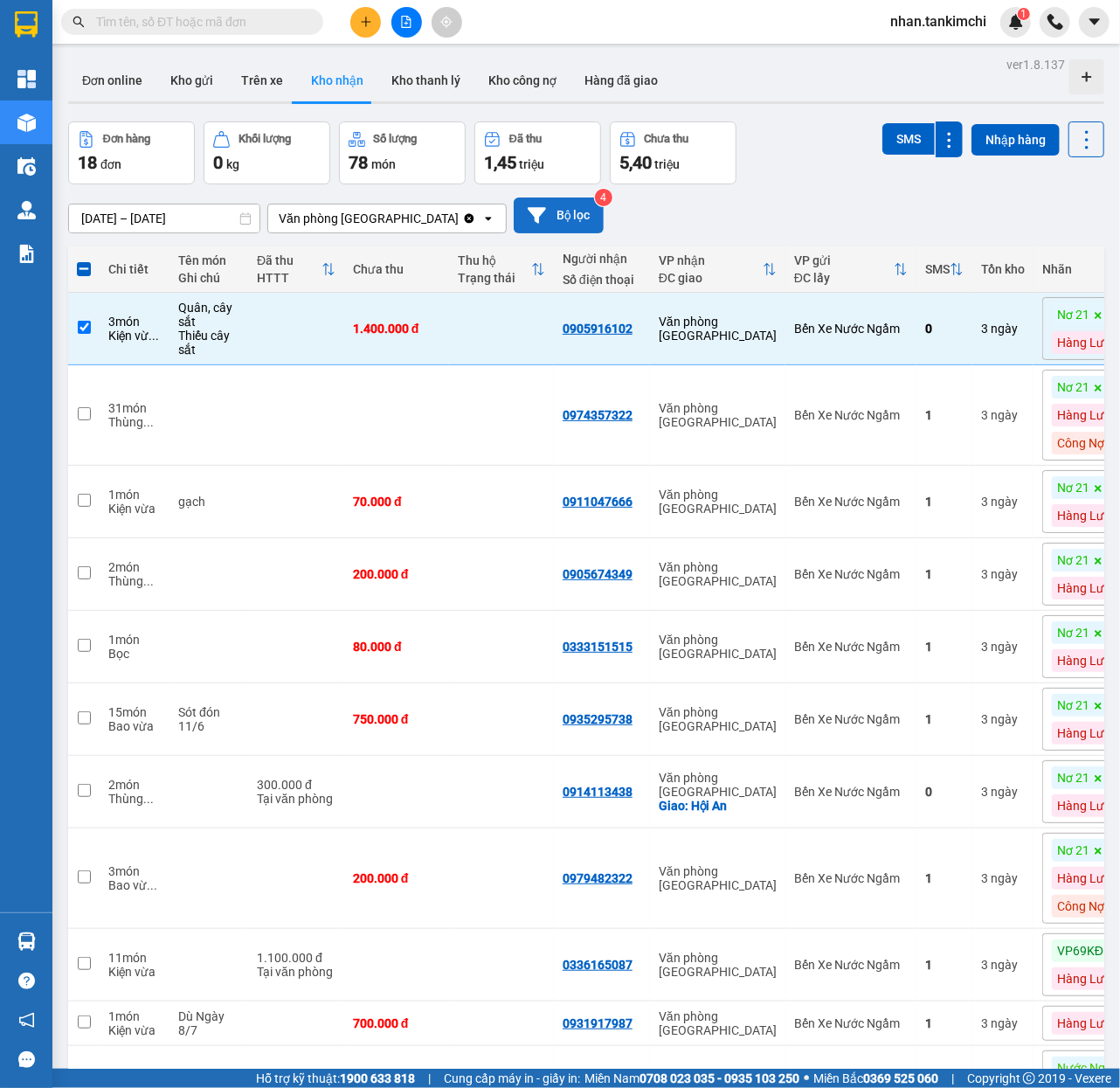 click on "Bộ lọc" at bounding box center [558, 215] 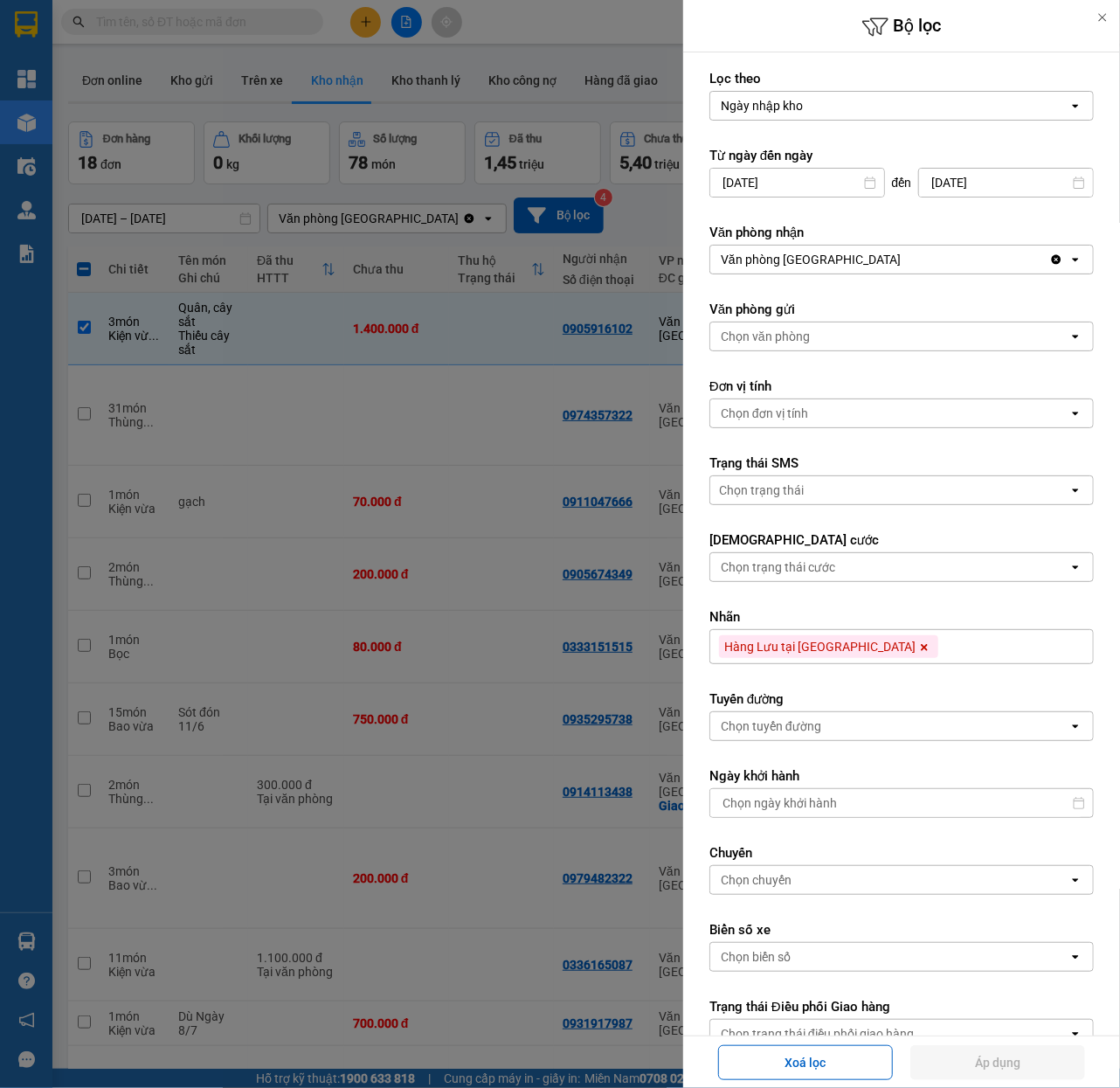 click on "Hàng [PERSON_NAME] [GEOGRAPHIC_DATA]" at bounding box center (819, 647) 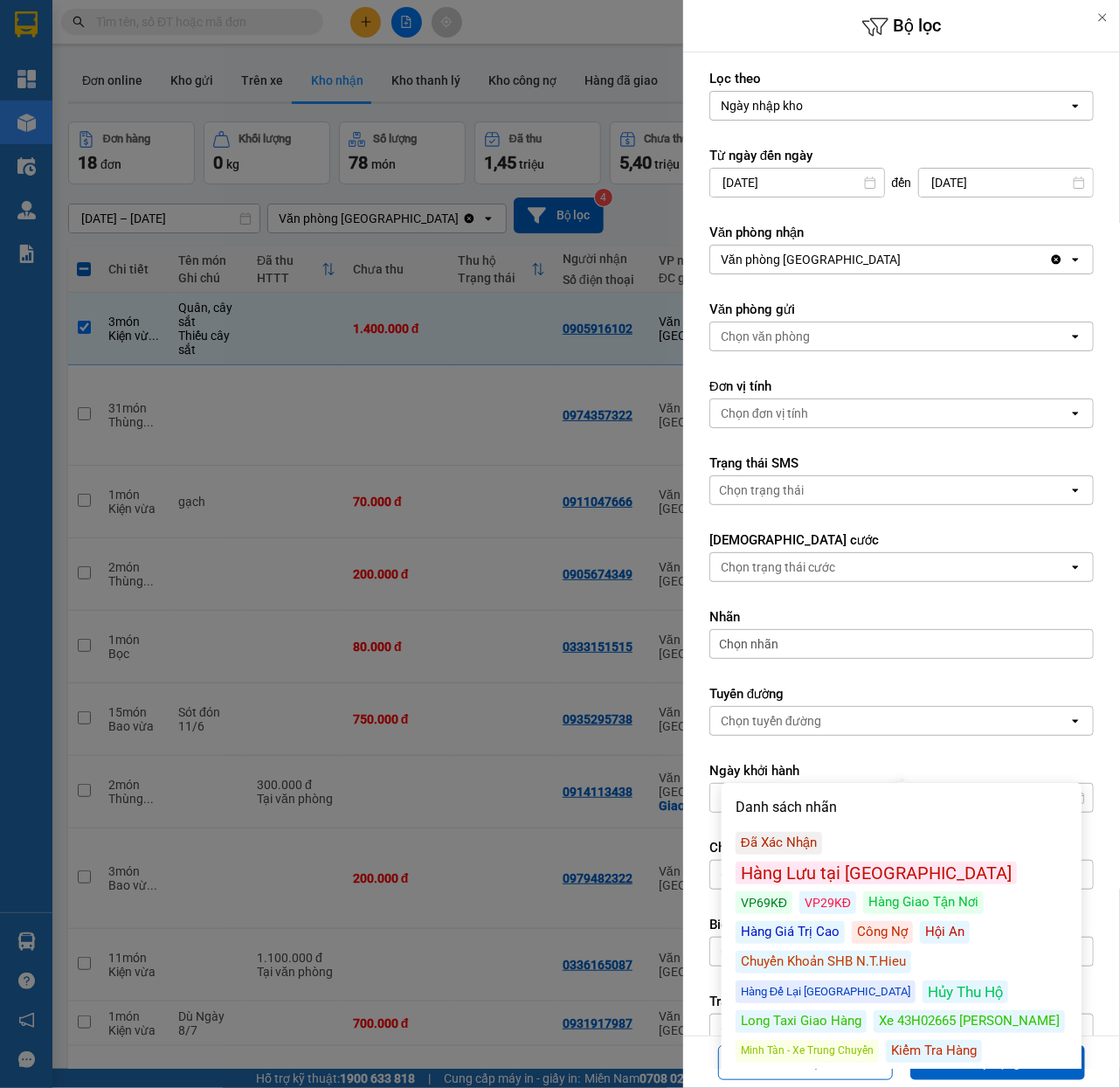 scroll, scrollTop: 109, scrollLeft: 0, axis: vertical 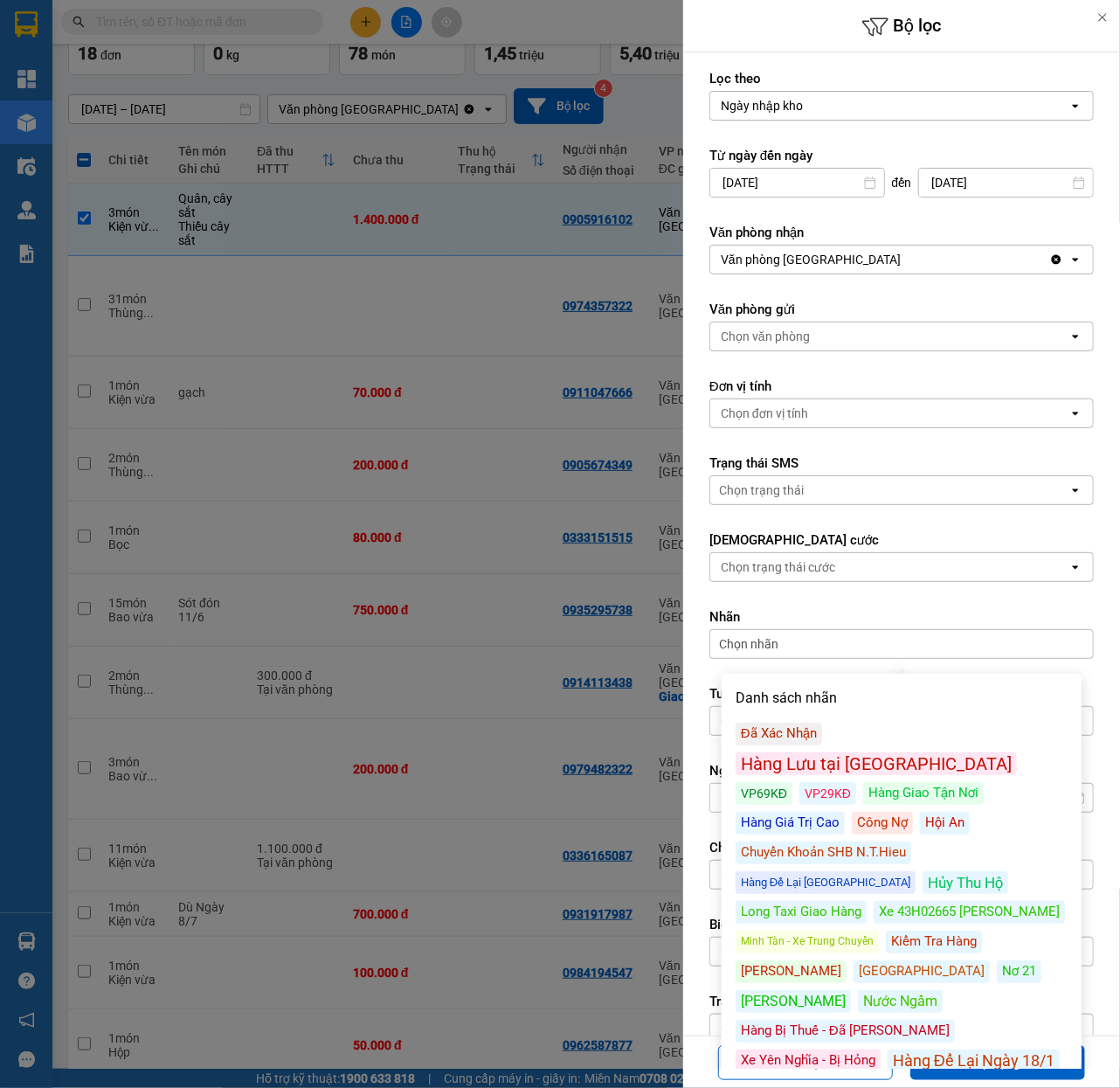 click on "Công Nợ" at bounding box center (882, 823) 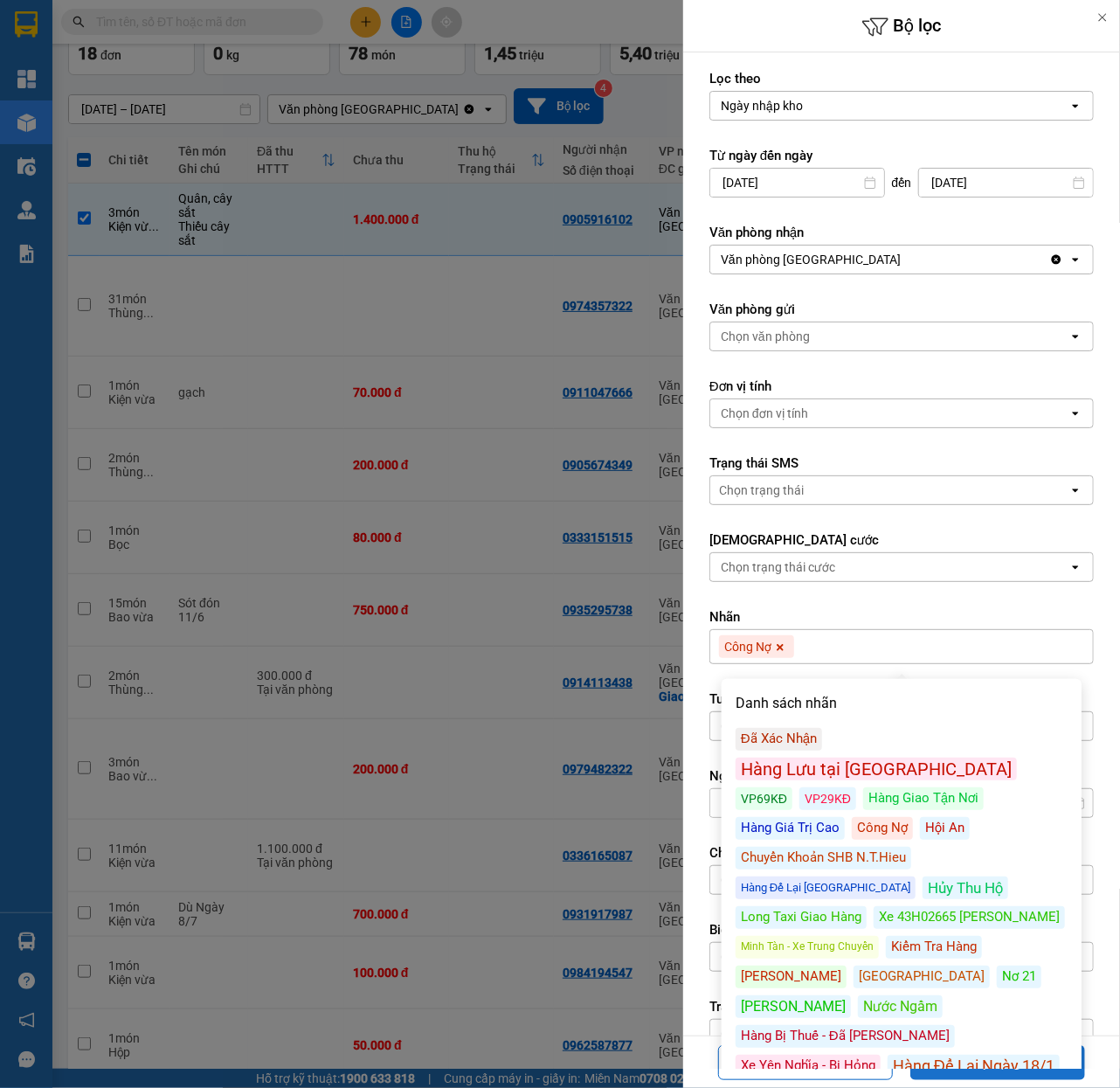 click on "Áp dụng" at bounding box center [998, 1063] 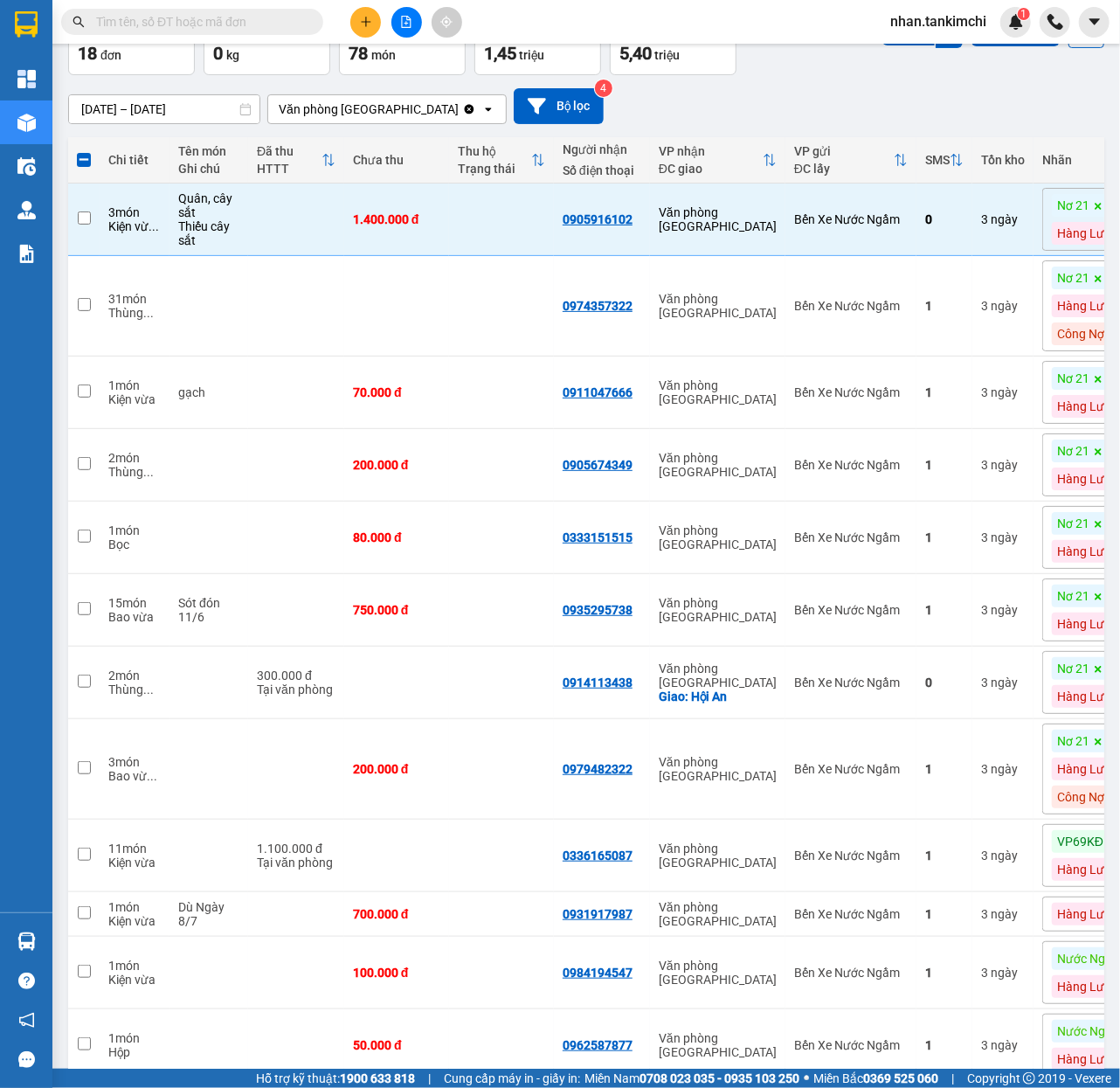 checkbox on "false" 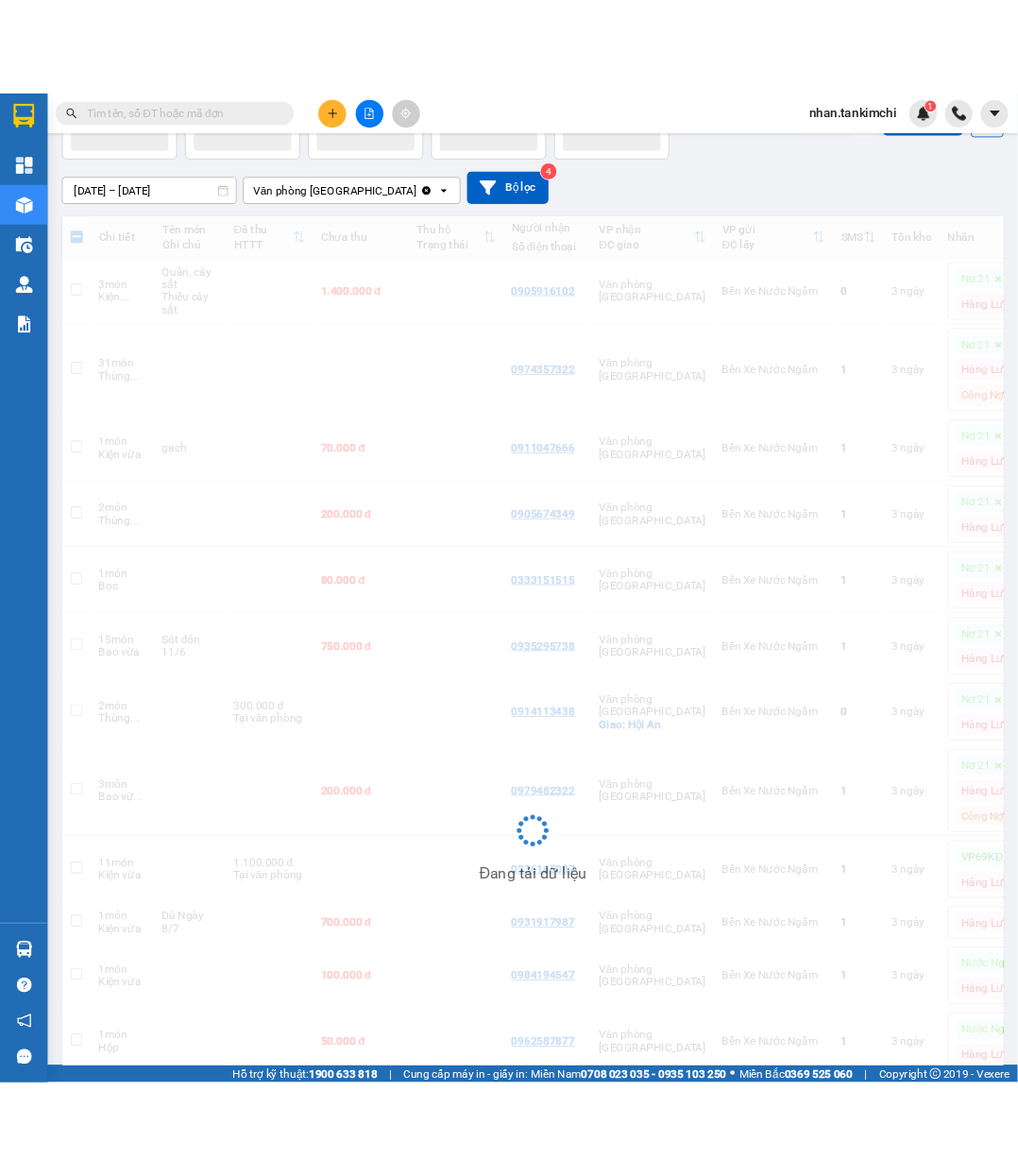 scroll, scrollTop: 86, scrollLeft: 0, axis: vertical 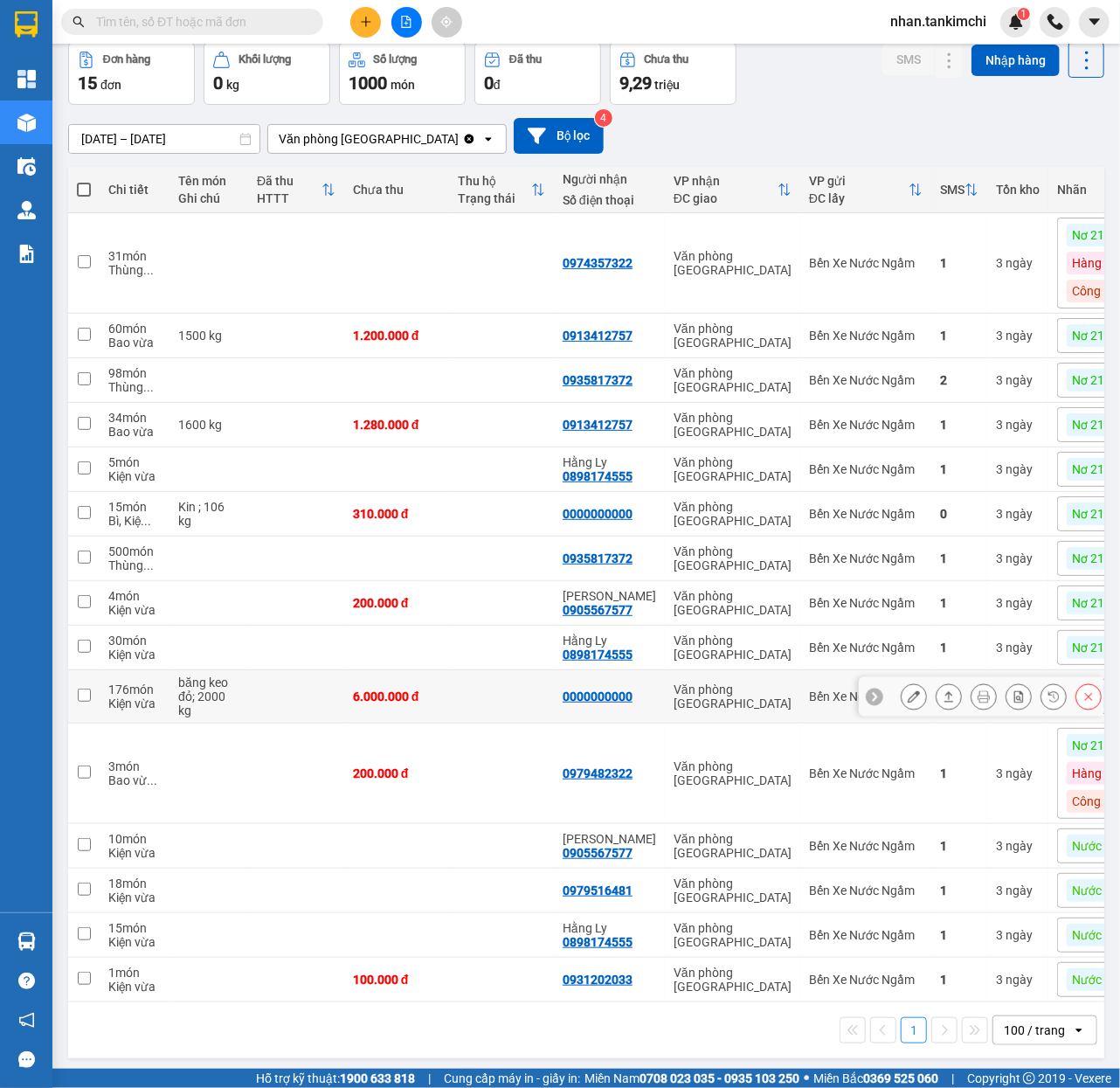 click at bounding box center (501, 696) 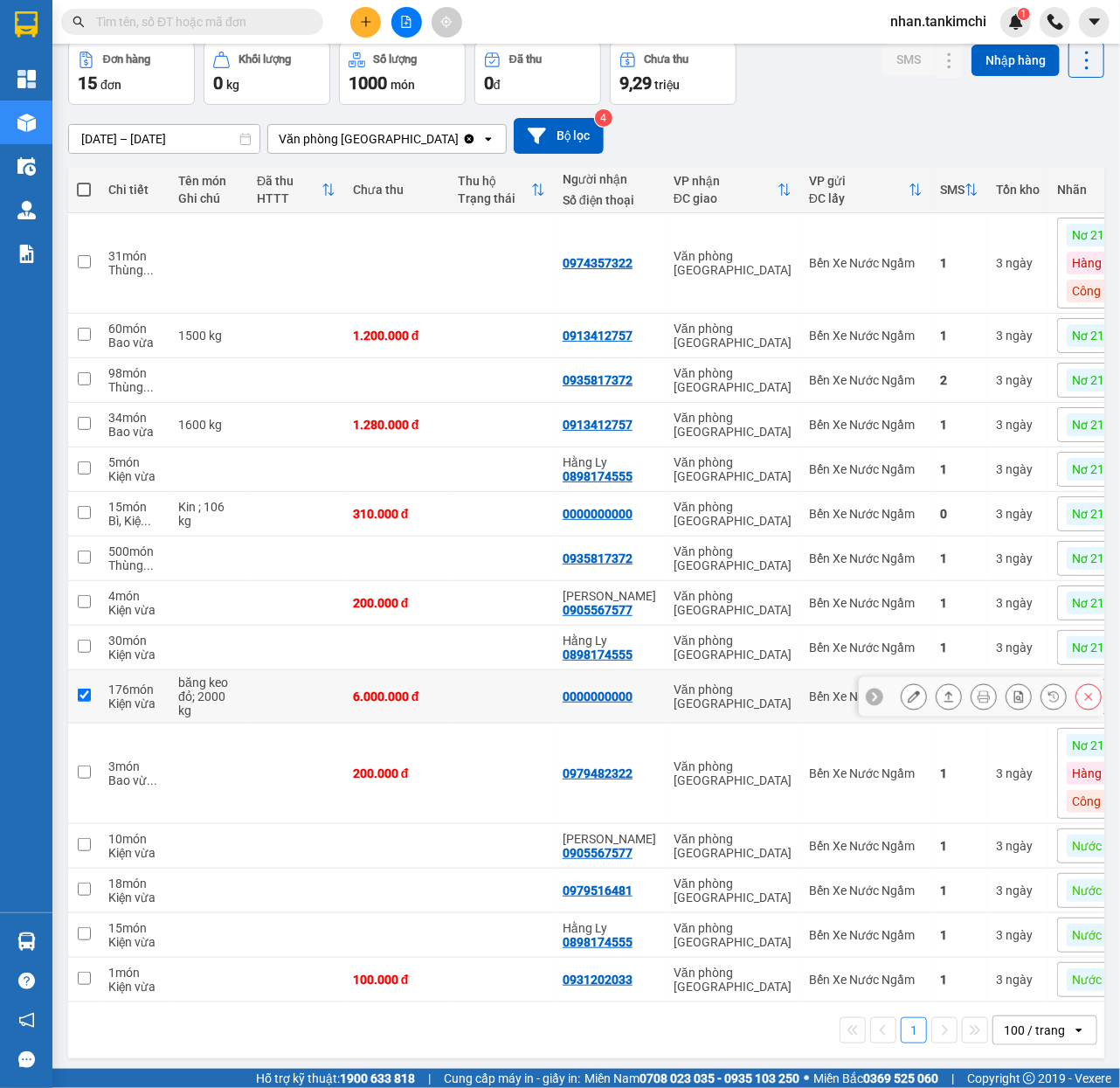 checkbox on "true" 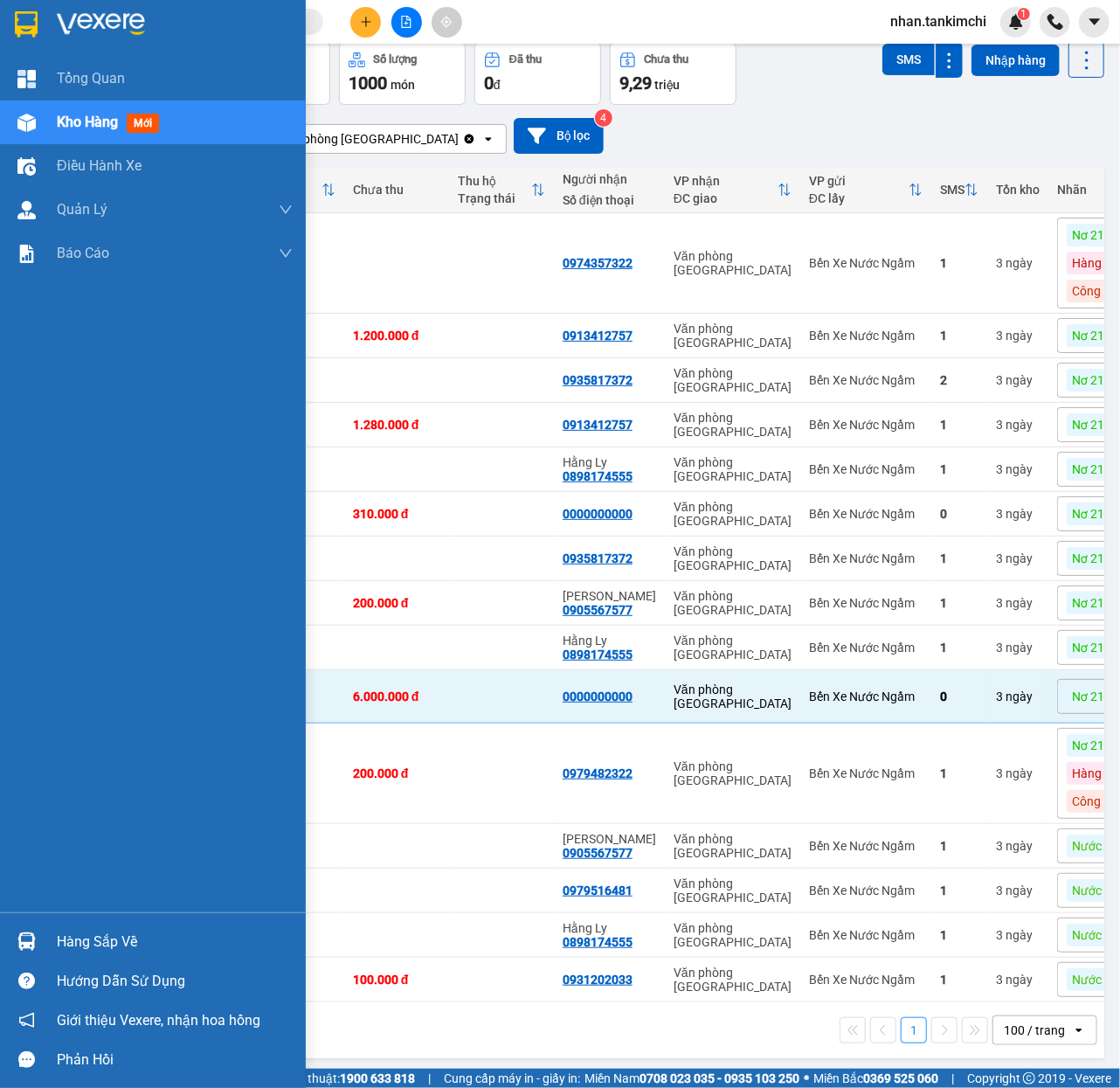 drag, startPoint x: 3, startPoint y: 455, endPoint x: 27, endPoint y: 455, distance: 24 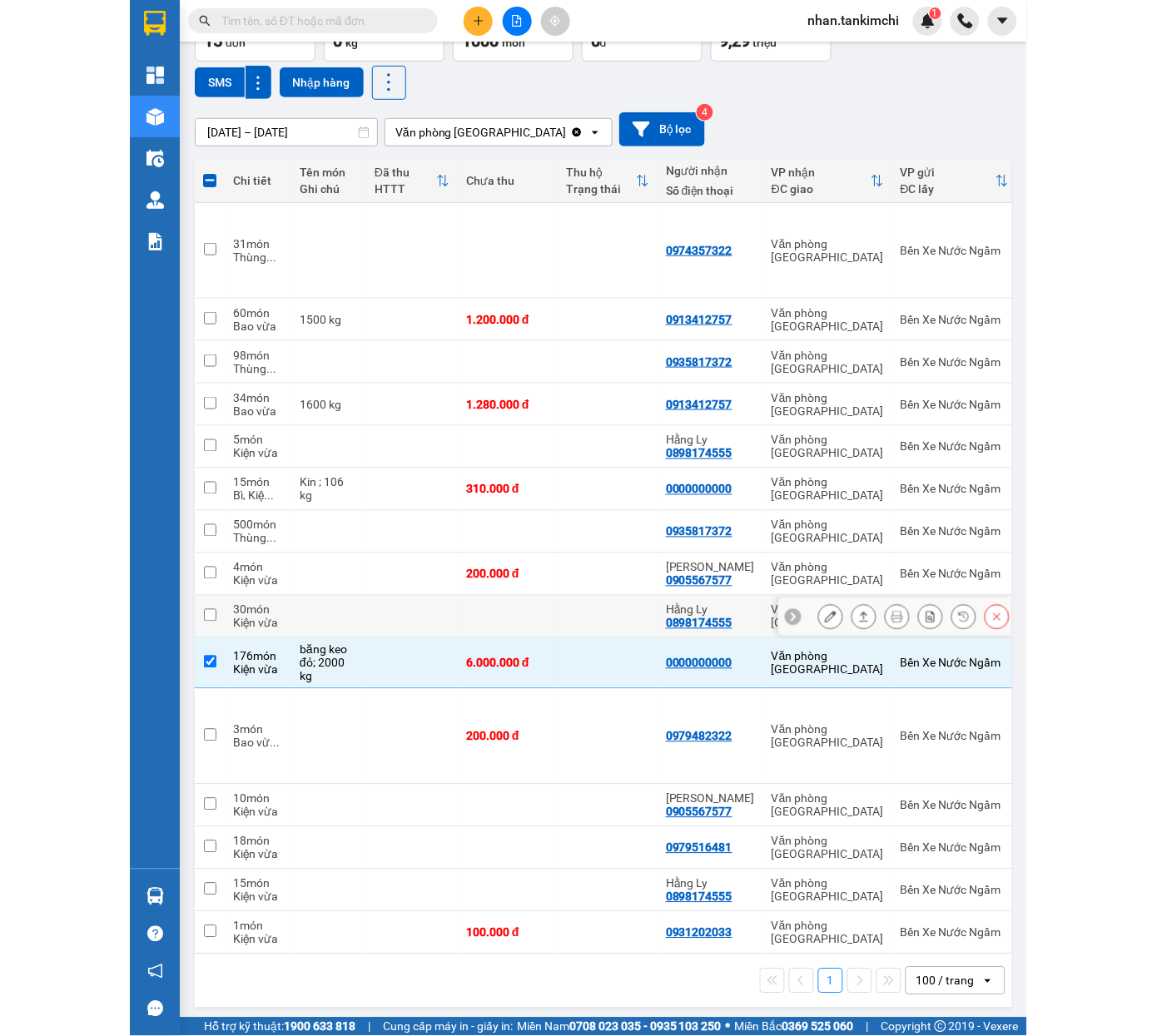 scroll, scrollTop: 115, scrollLeft: 0, axis: vertical 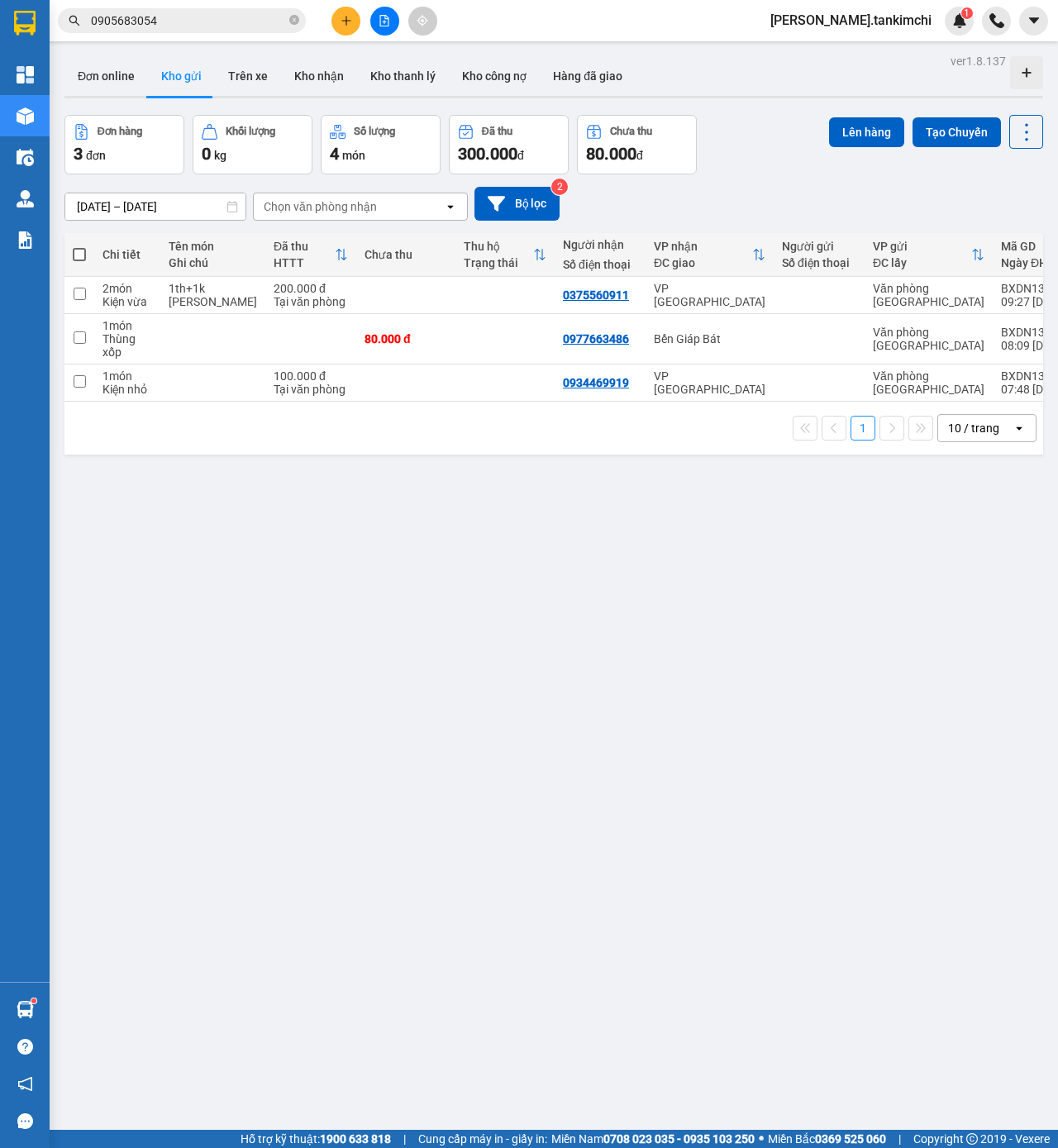 click on "0905683054" at bounding box center (188, 21) 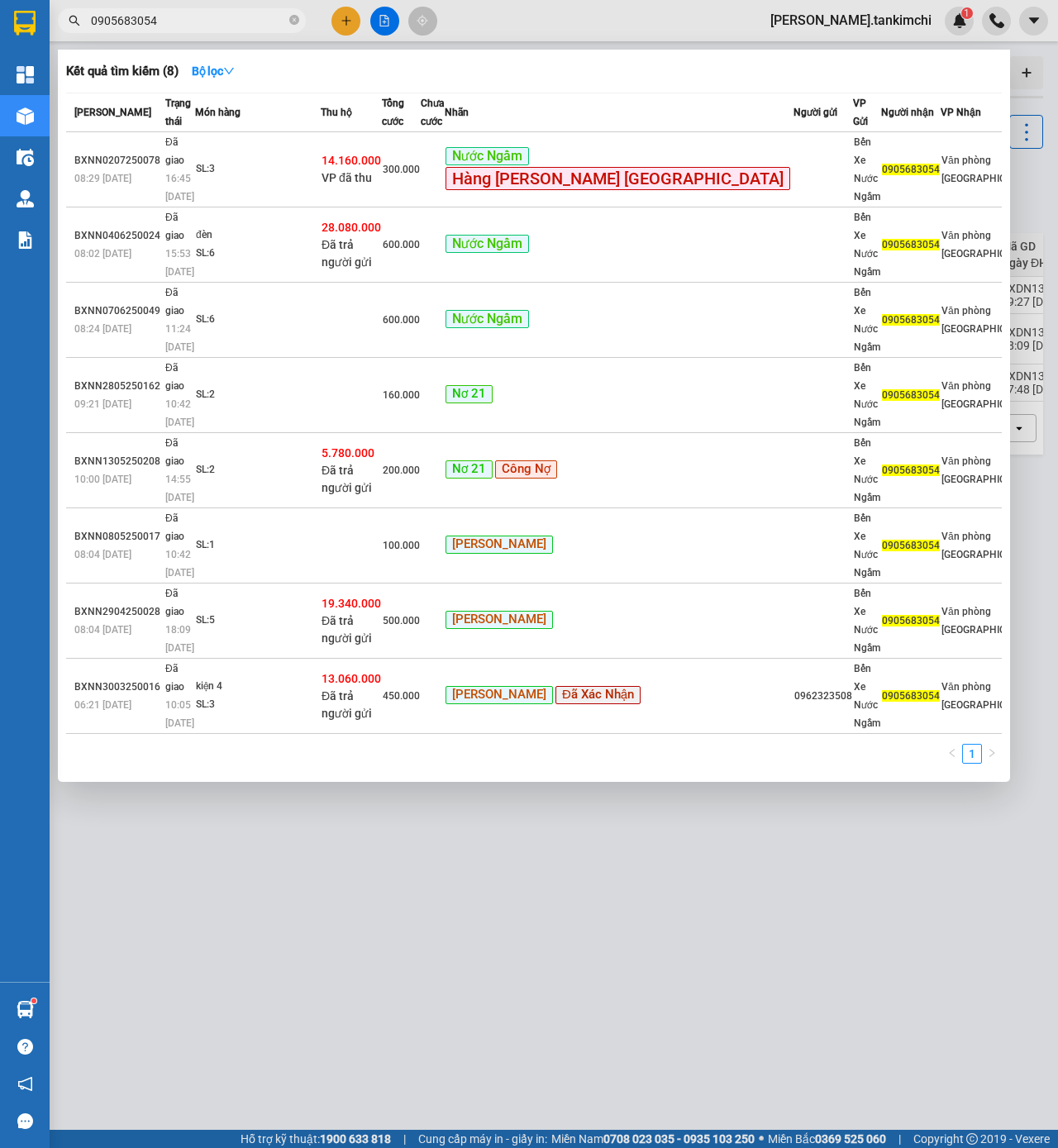 click at bounding box center [529, 574] 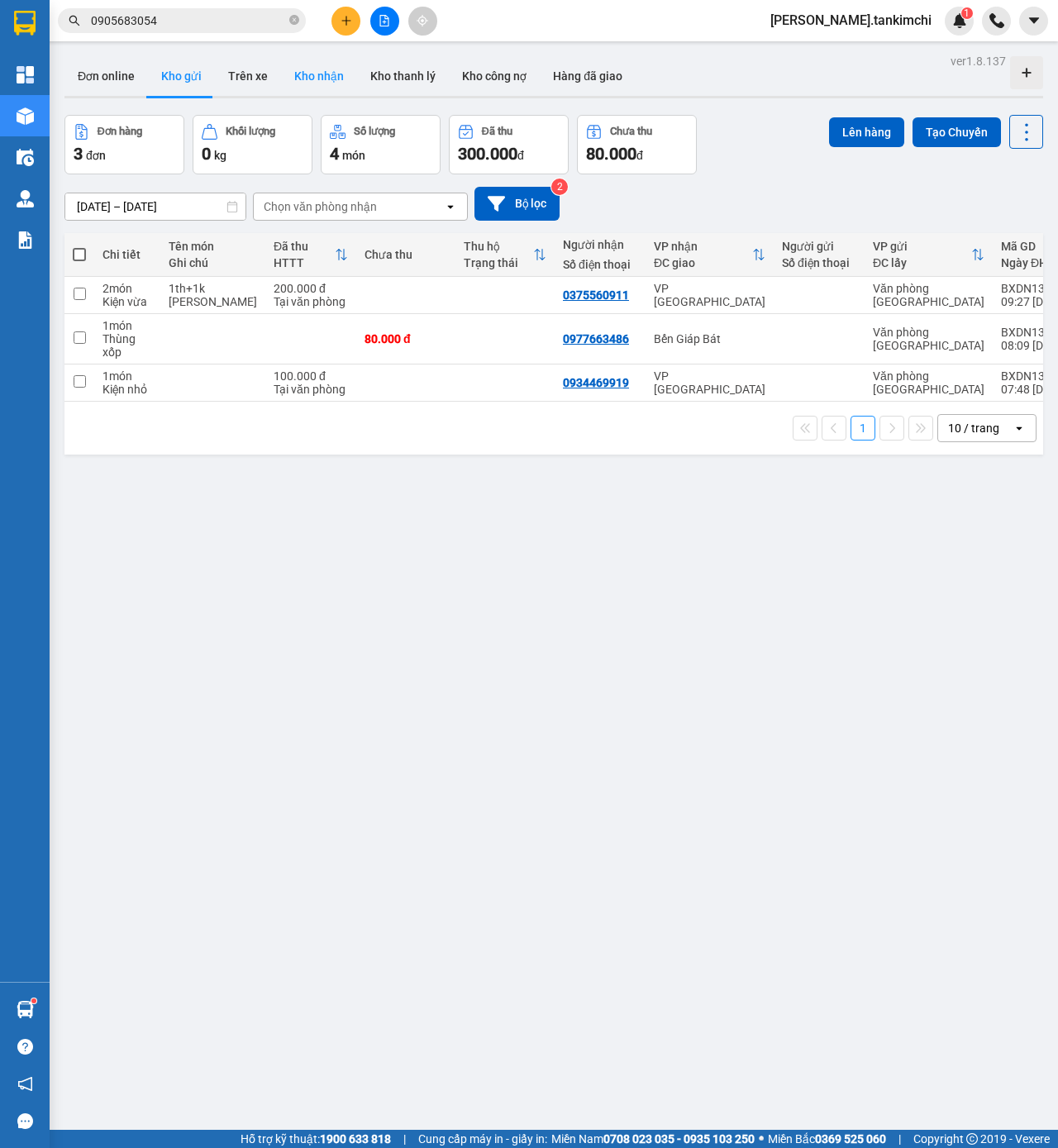 click on "Kho nhận" at bounding box center (319, 76) 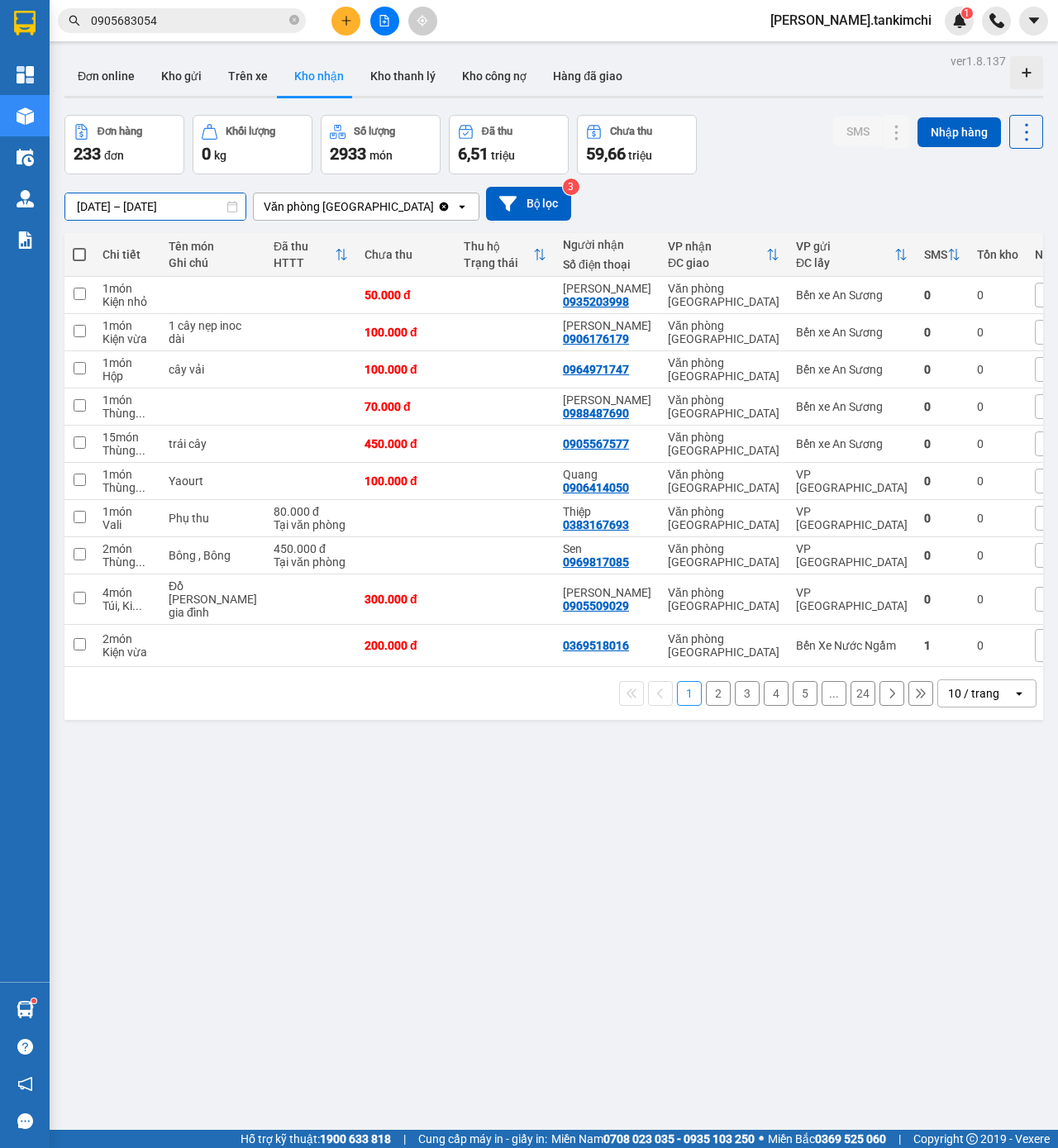 drag, startPoint x: 169, startPoint y: 209, endPoint x: 102, endPoint y: 273, distance: 92.65528 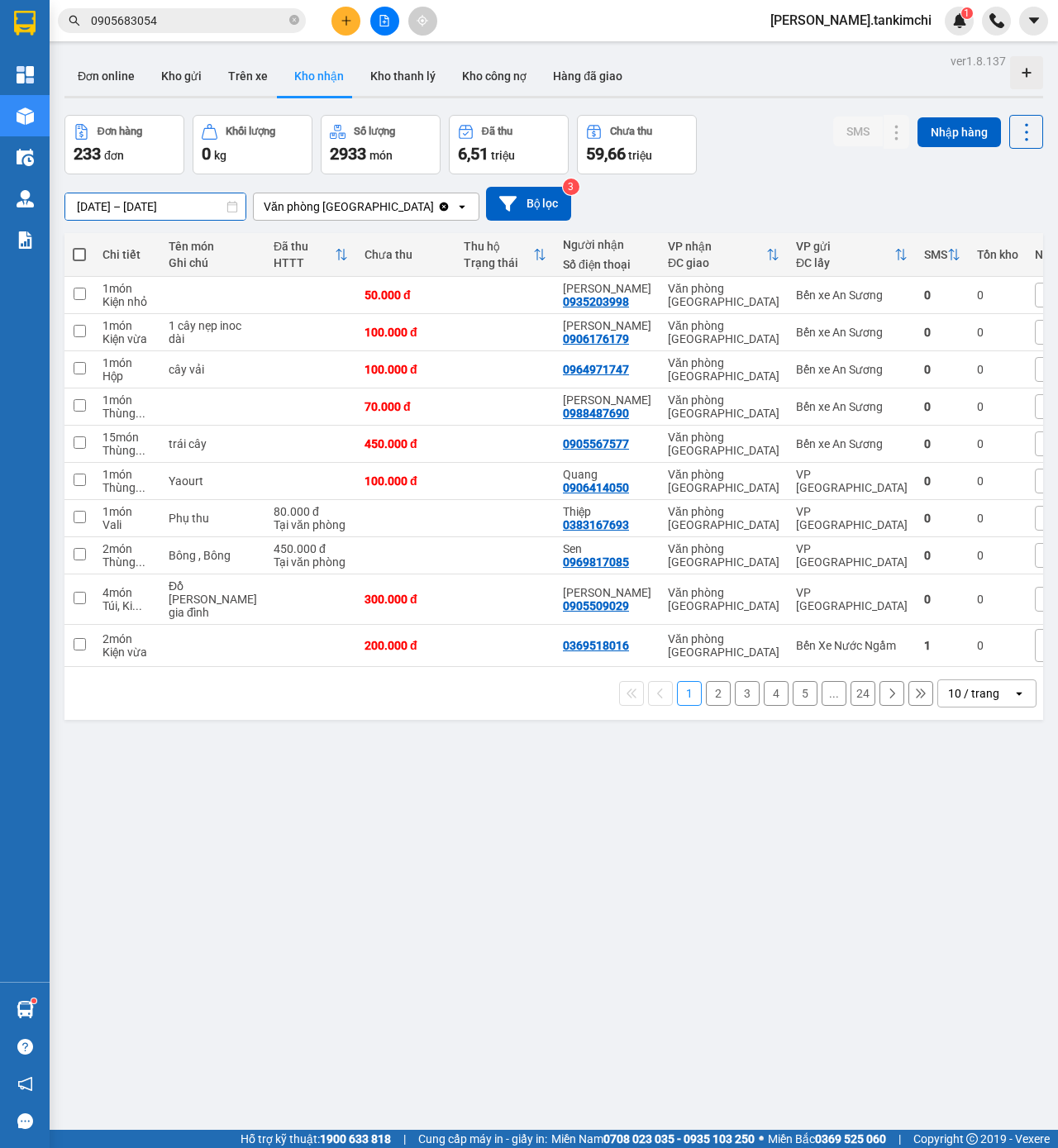 click on "[DATE] – [DATE]" at bounding box center [155, 207] 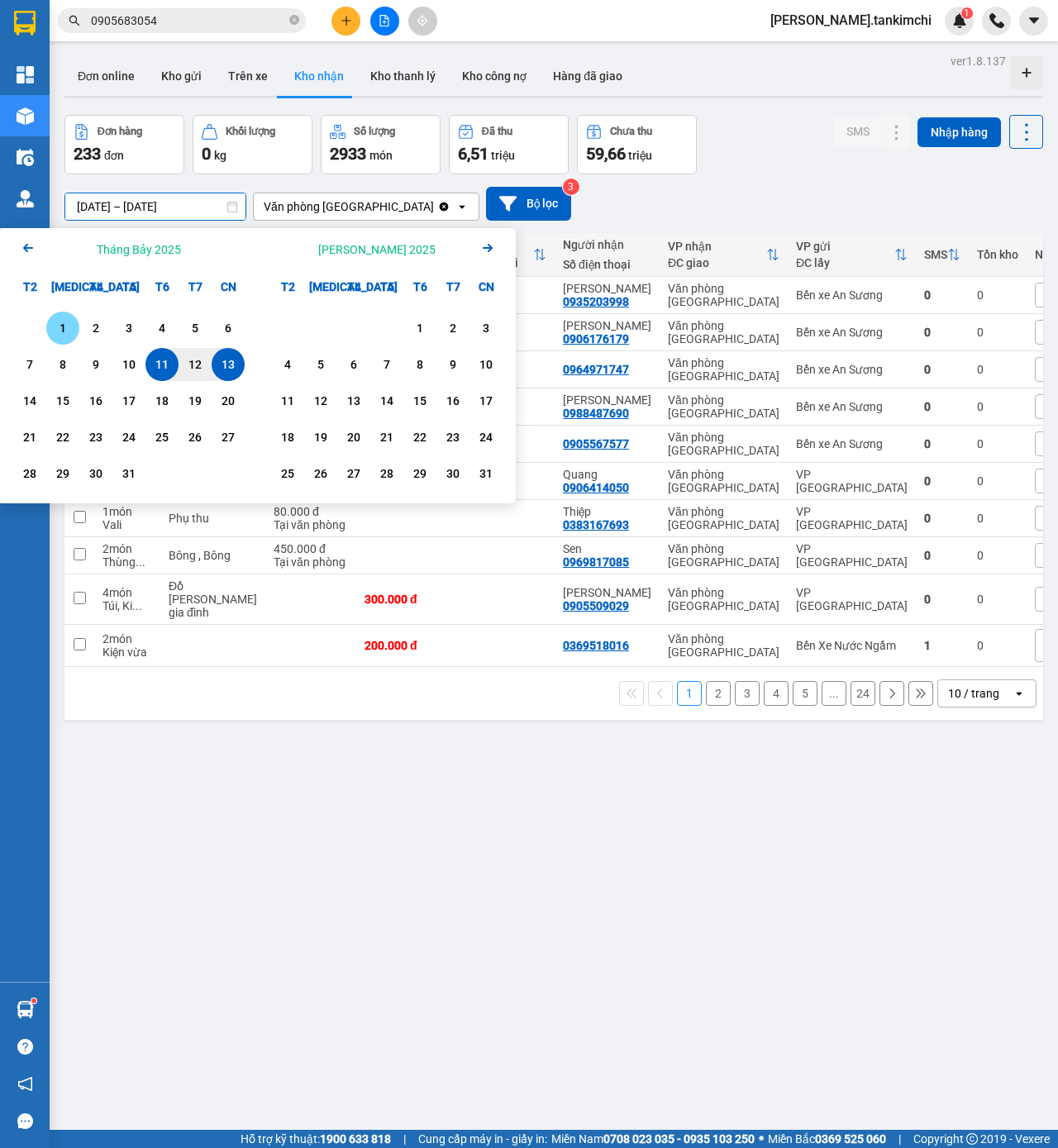 click on "1" at bounding box center (63, 328) 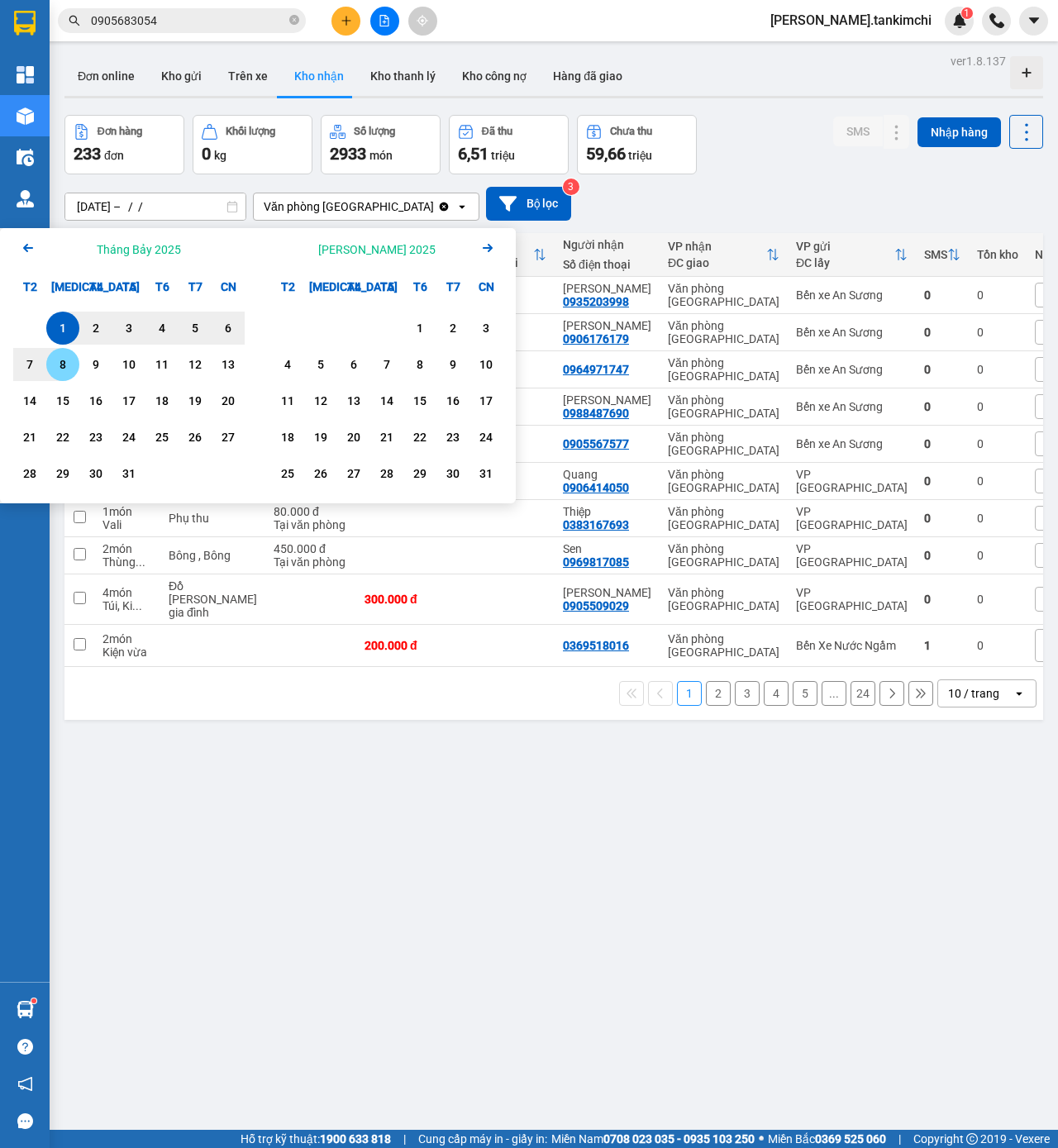 click on "8" at bounding box center (63, 364) 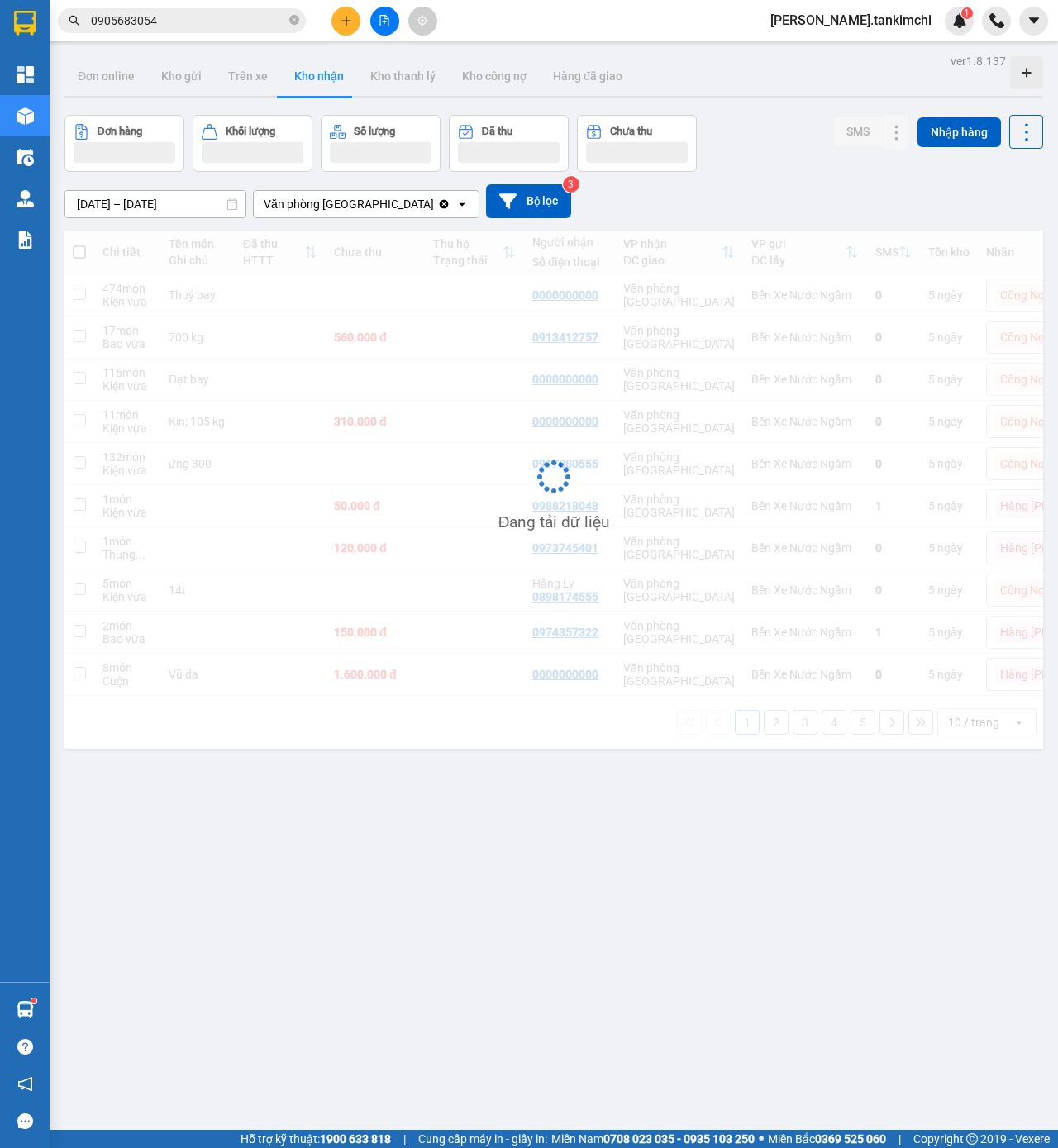 click on "[DATE] – [DATE] Press the down arrow key to interact with the calendar and select a date. Press the escape button to close the calendar. Selected date range is from [DATE] to [DATE]. Văn phòng [GEOGRAPHIC_DATA] Clear value open Bộ lọc 3" at bounding box center (554, 201) 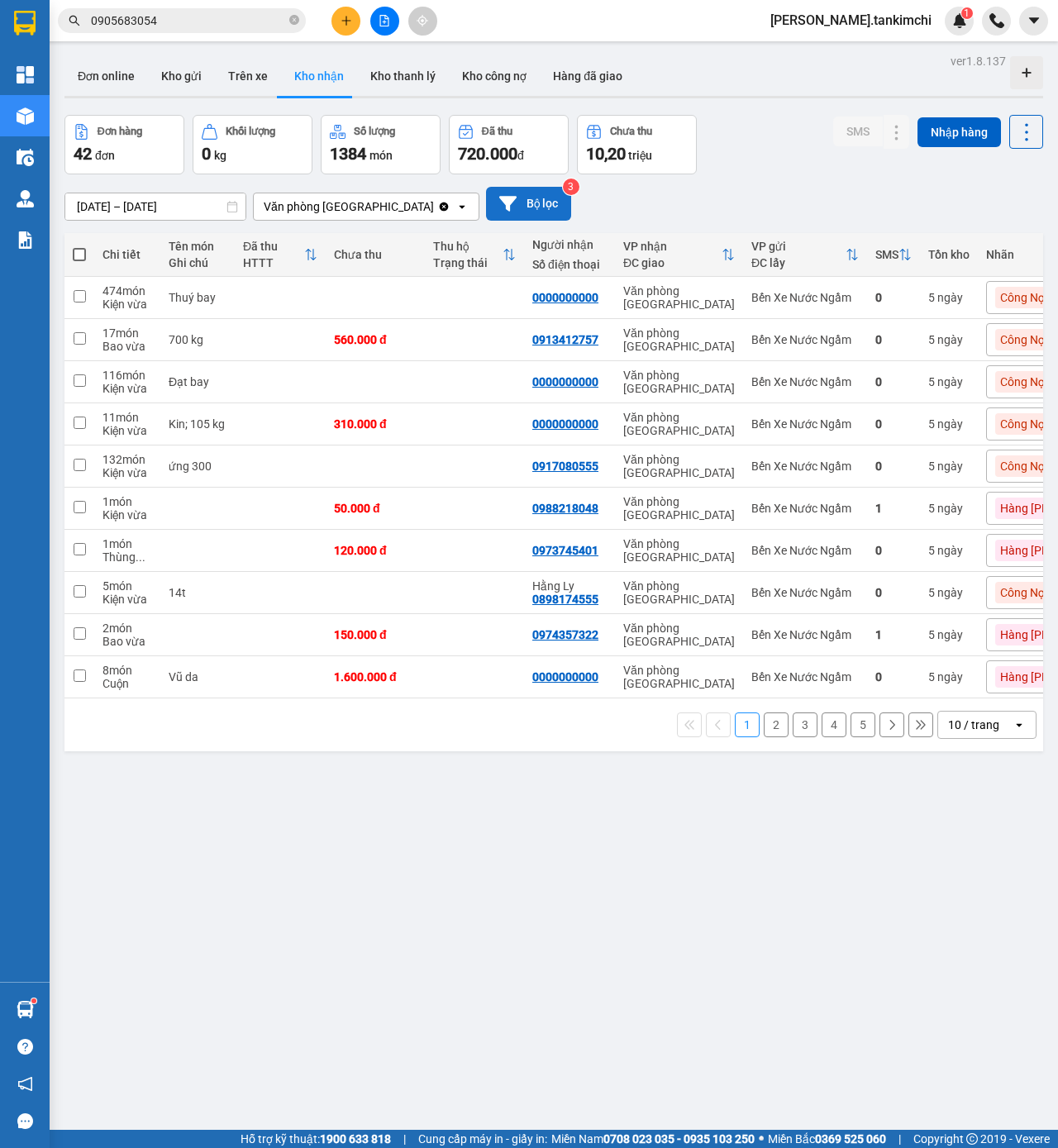 click on "Bộ lọc" at bounding box center [528, 203] 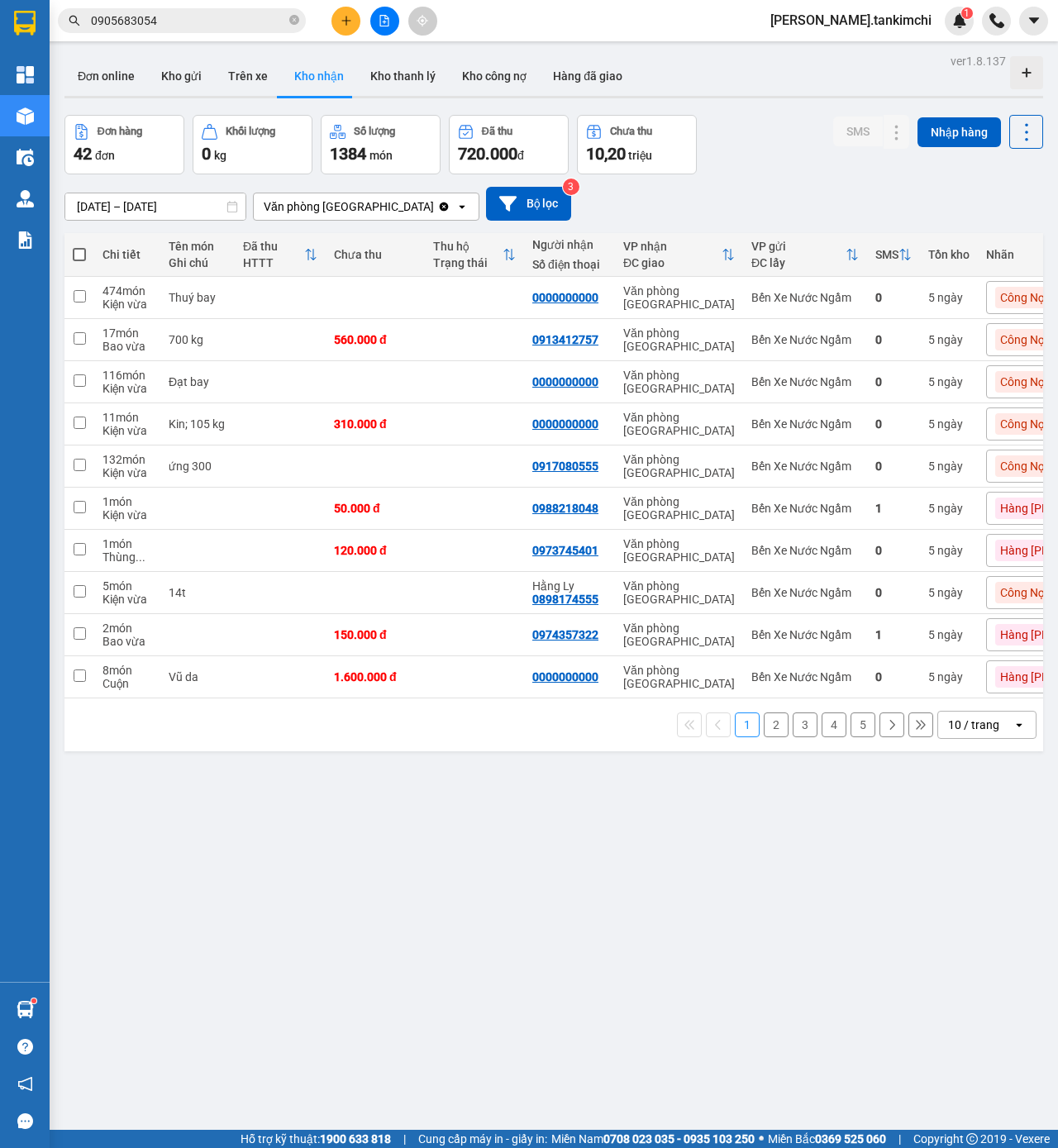 type on "[DATE]" 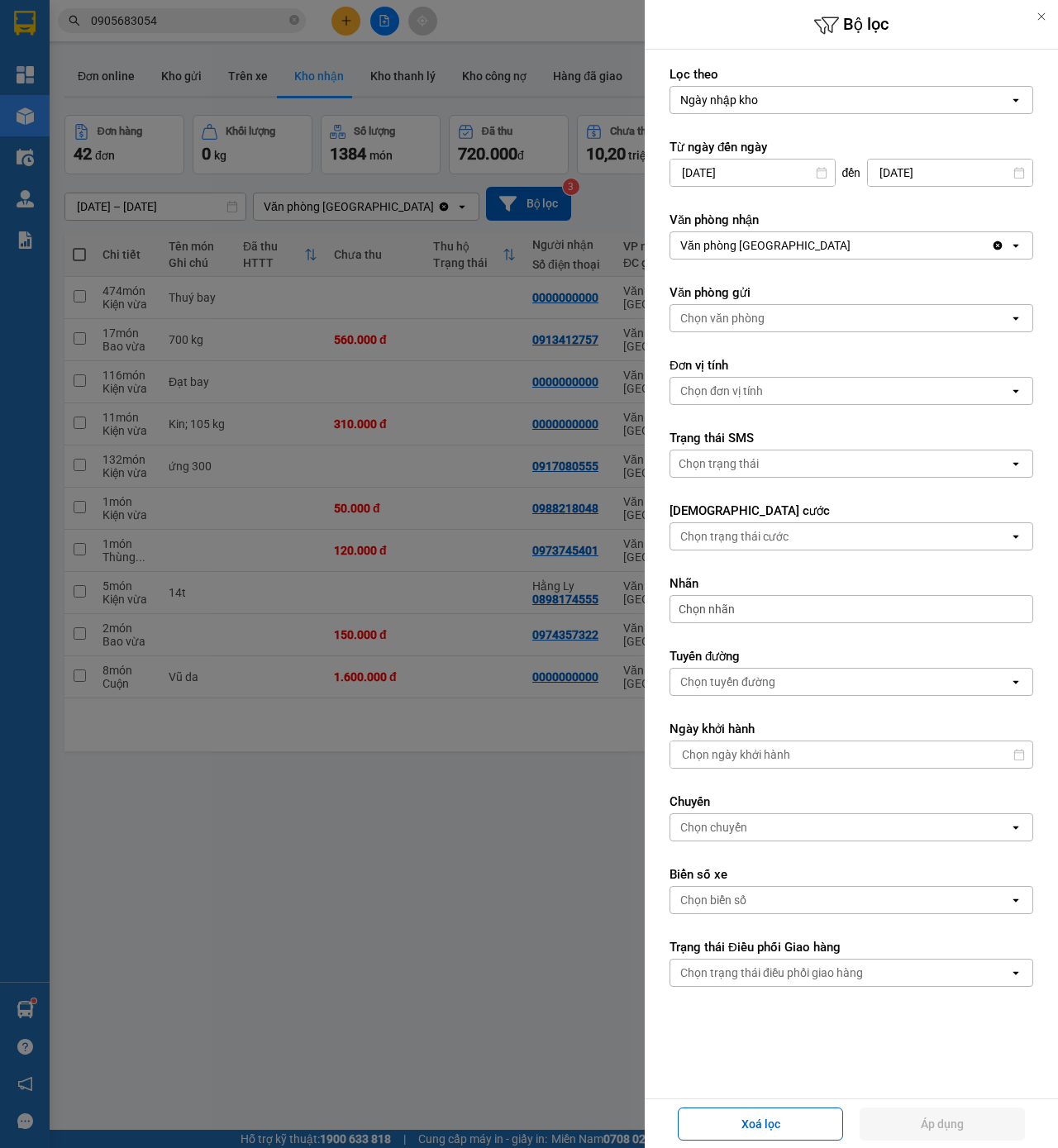 click on "Lọc [PERSON_NAME] nhập kho open   Từ ngày đến ngày [DATE] Press the down arrow key to interact with the calendar and select a date. Press the escape button to close the calendar. Selected date is [DATE]. đến [DATE] Press the down arrow key to interact with the calendar and select a date. Press the escape button to close the calendar. Selected date is [DATE].   Văn [PERSON_NAME] [GEOGRAPHIC_DATA] Clear value open   Văn phòng gửi [PERSON_NAME] open   Đơn vị [PERSON_NAME] đơn vị tính open   Trạng thái SMS [PERSON_NAME] thái open   Trạng thái cước [PERSON_NAME] thái cước open   [PERSON_NAME] [PERSON_NAME] đường [PERSON_NAME] đường open   Ngày [PERSON_NAME] Press the down arrow key to interact with the calendar and select a date. Press the escape button to close the calendar.   [PERSON_NAME] chuyến open   Biển số xe [PERSON_NAME] số open   Trạng thái Điều [PERSON_NAME] hàng [PERSON_NAME] thái điều [PERSON_NAME] hàng" at bounding box center [851, 539] 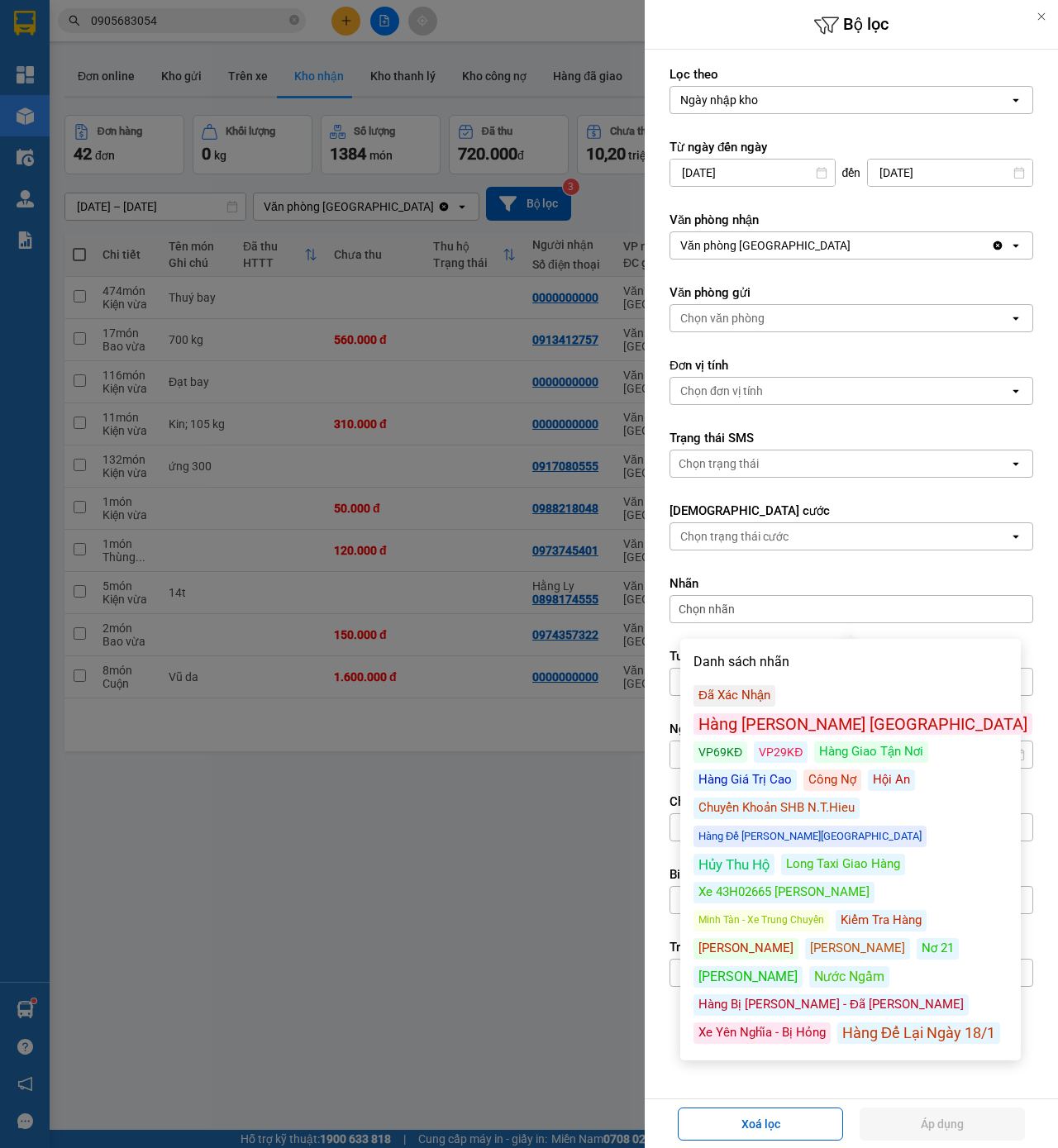 click on "Hàng [PERSON_NAME] [GEOGRAPHIC_DATA]" at bounding box center (863, 724) 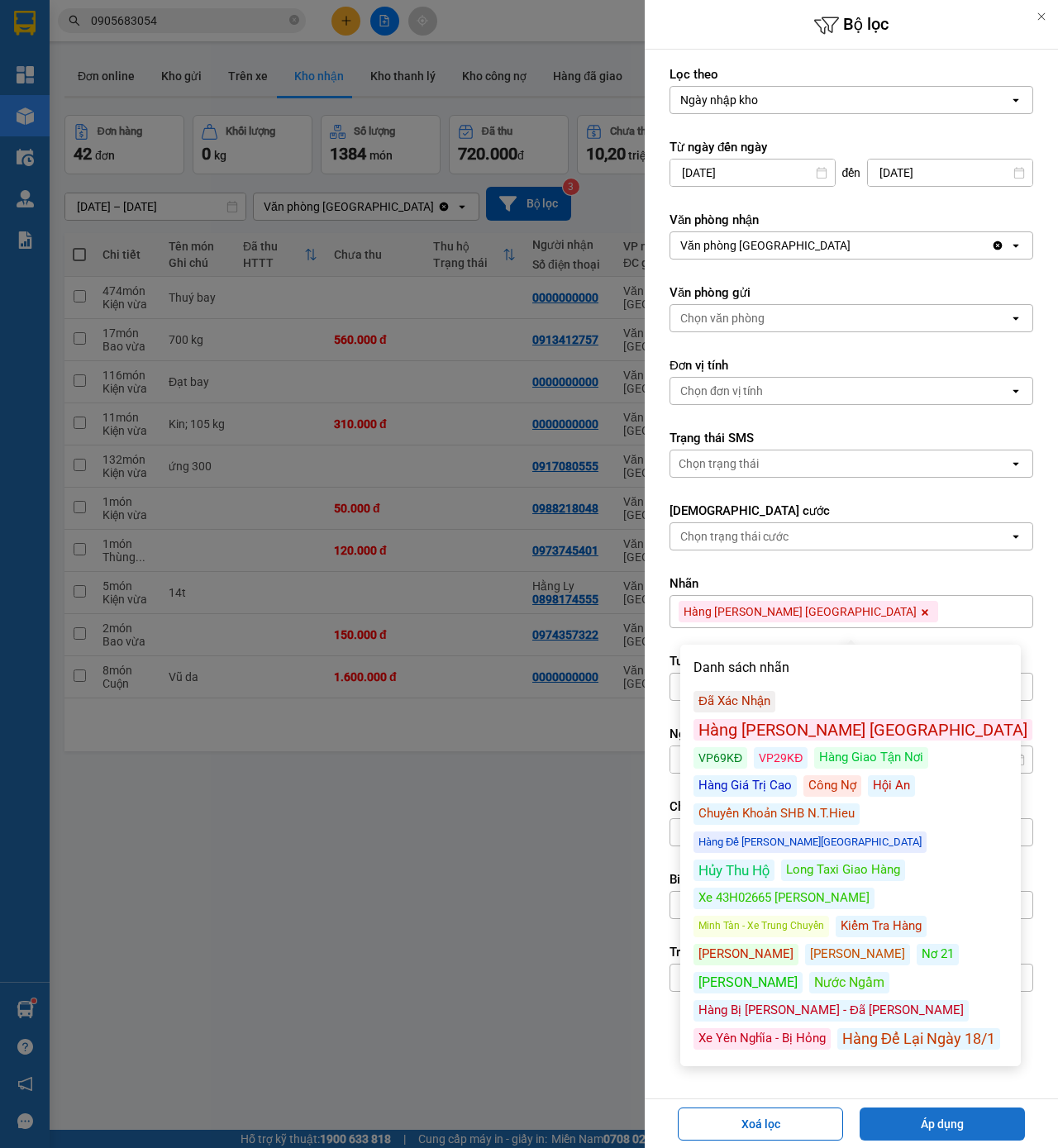click on "Áp dụng" at bounding box center (942, 1124) 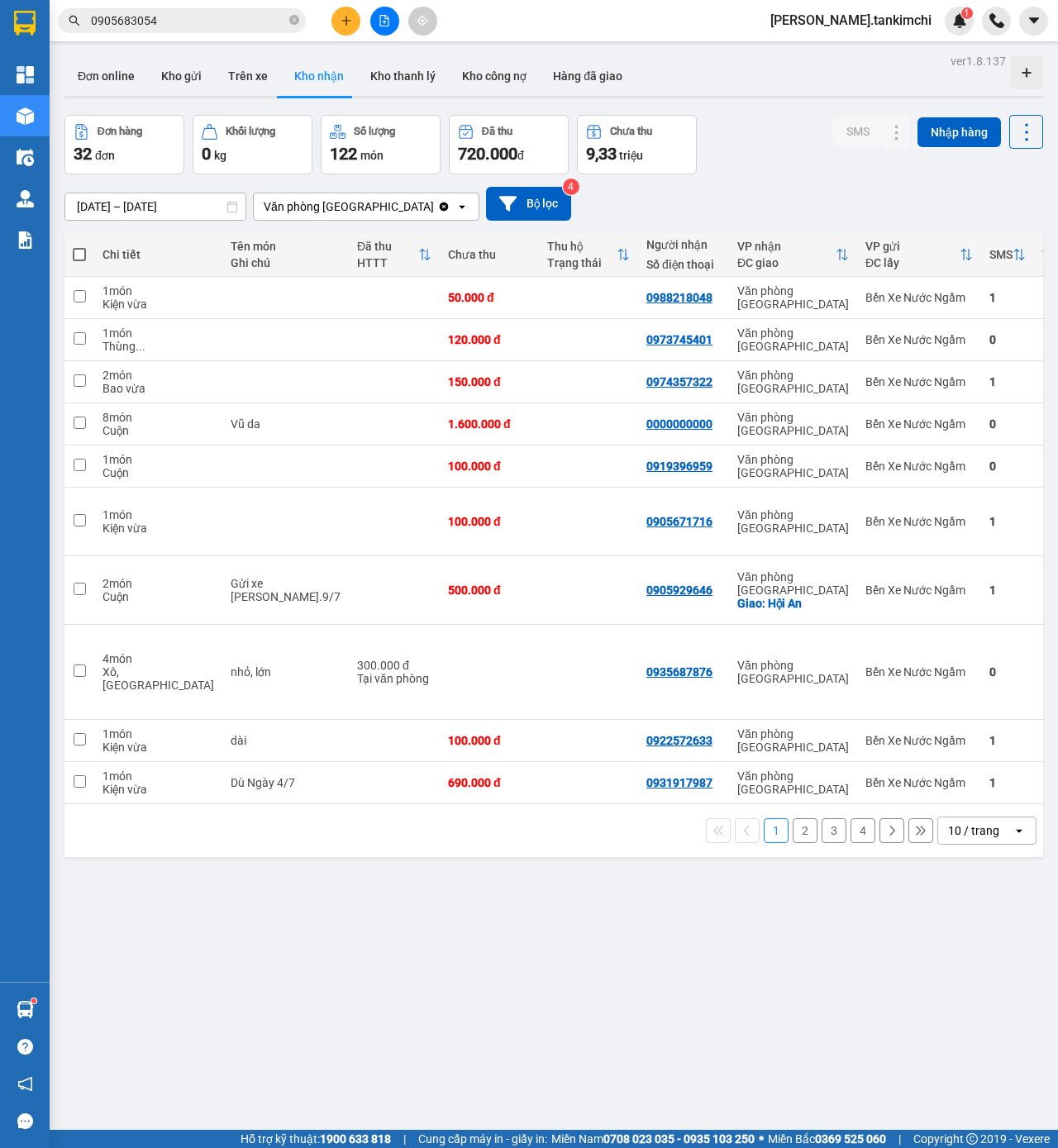 click on "10 / trang" at bounding box center [974, 831] 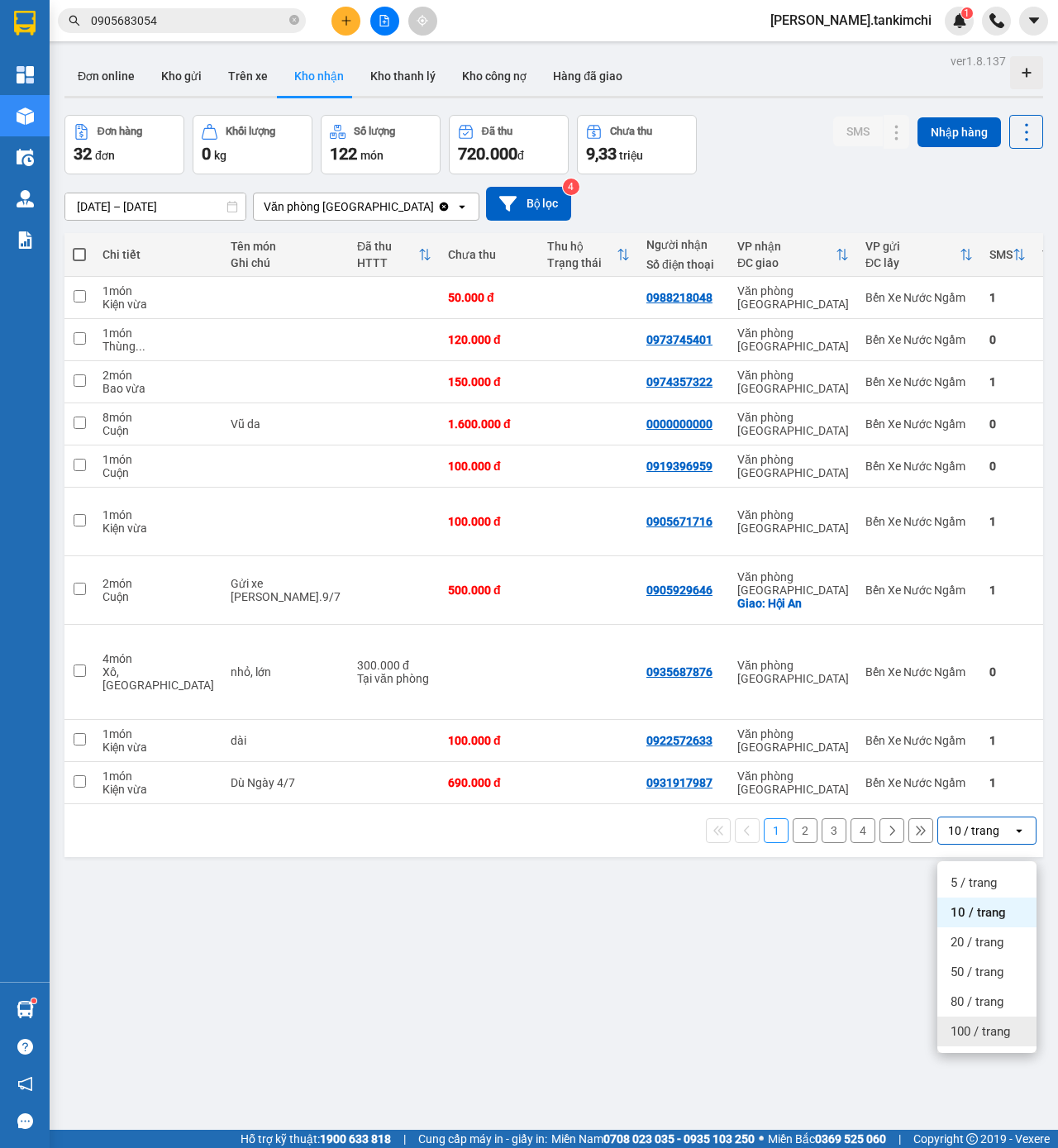 click on "100 / trang" at bounding box center [987, 1031] 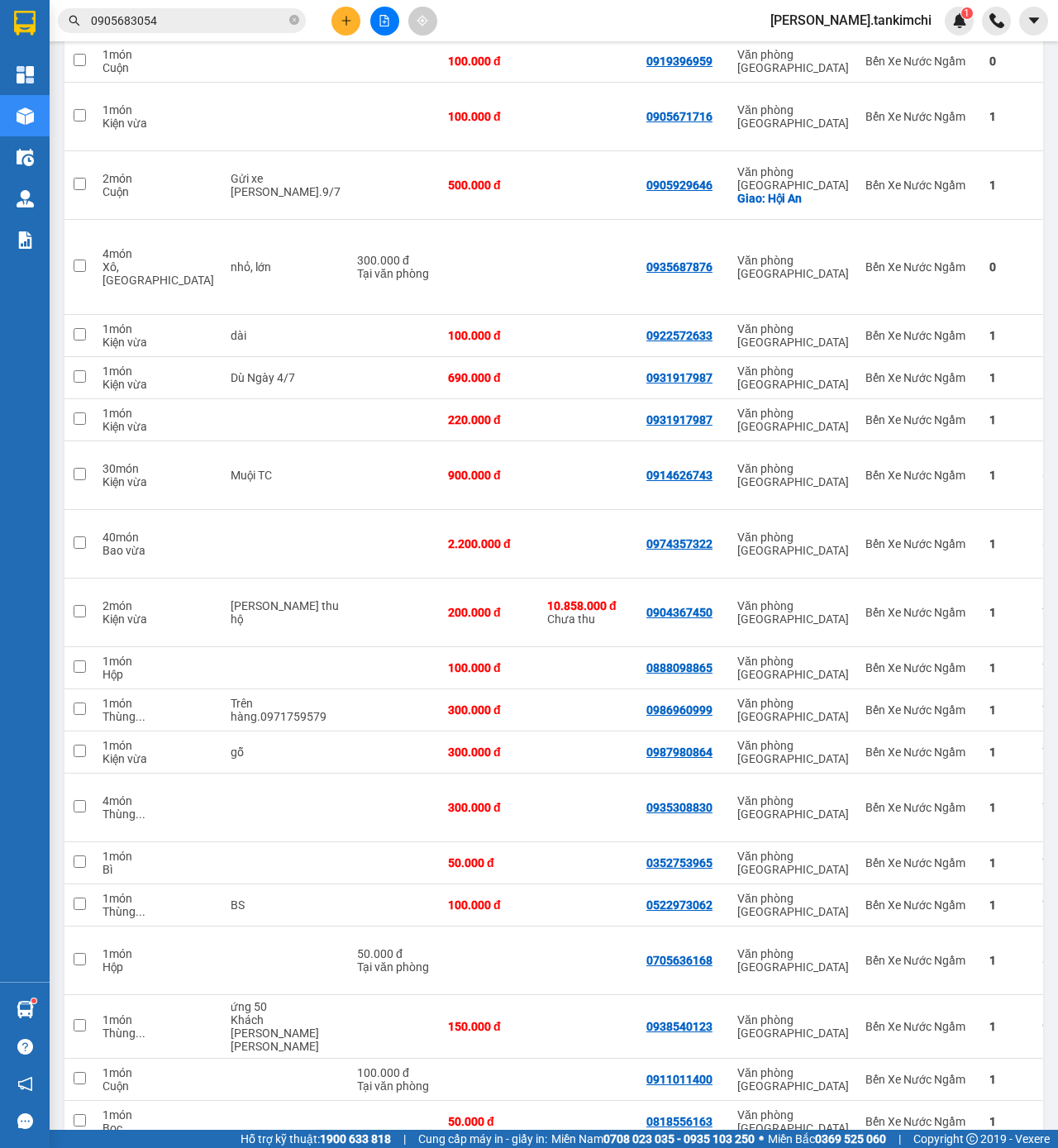 scroll, scrollTop: 401, scrollLeft: 0, axis: vertical 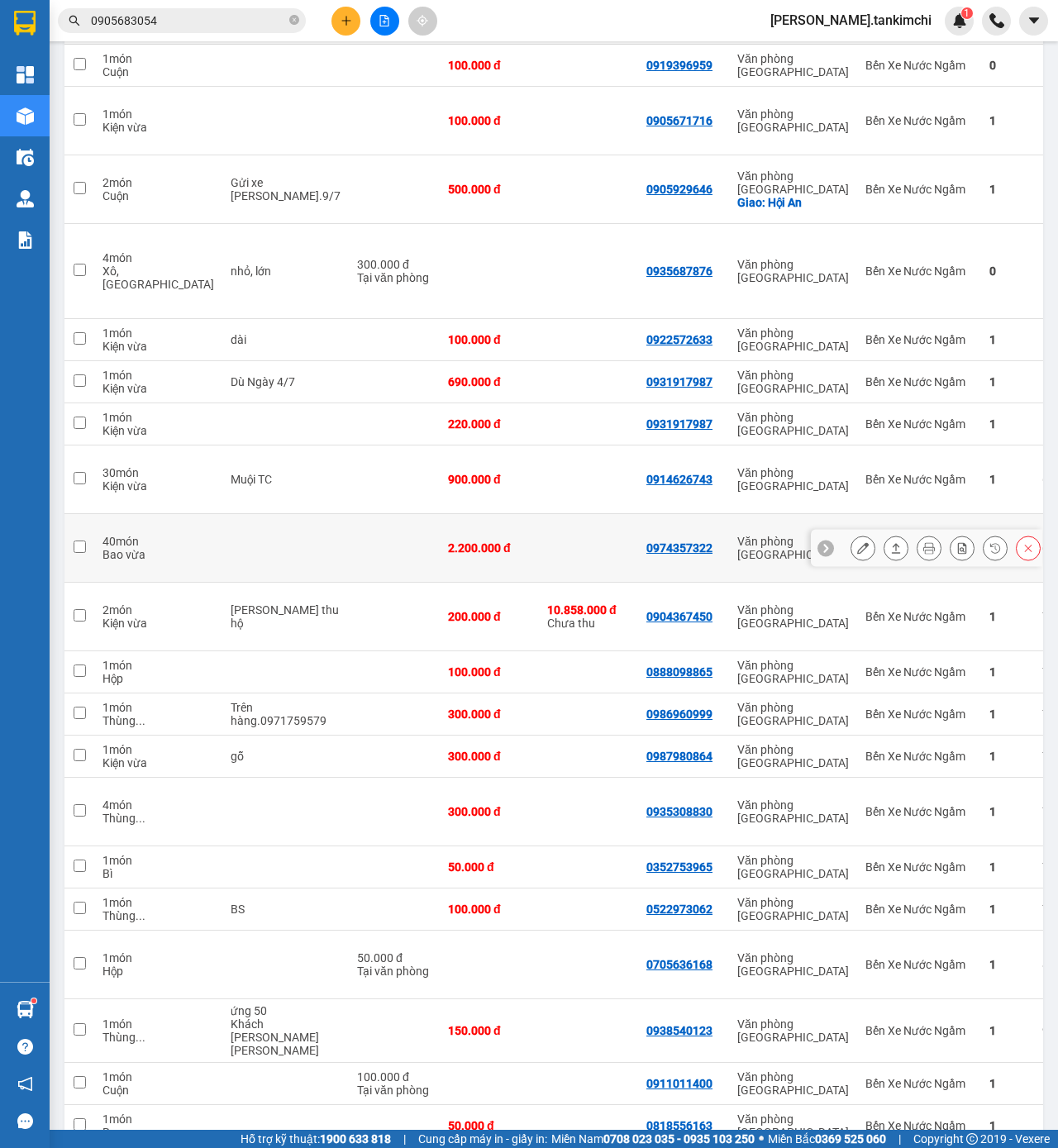 click at bounding box center (1028, 548) 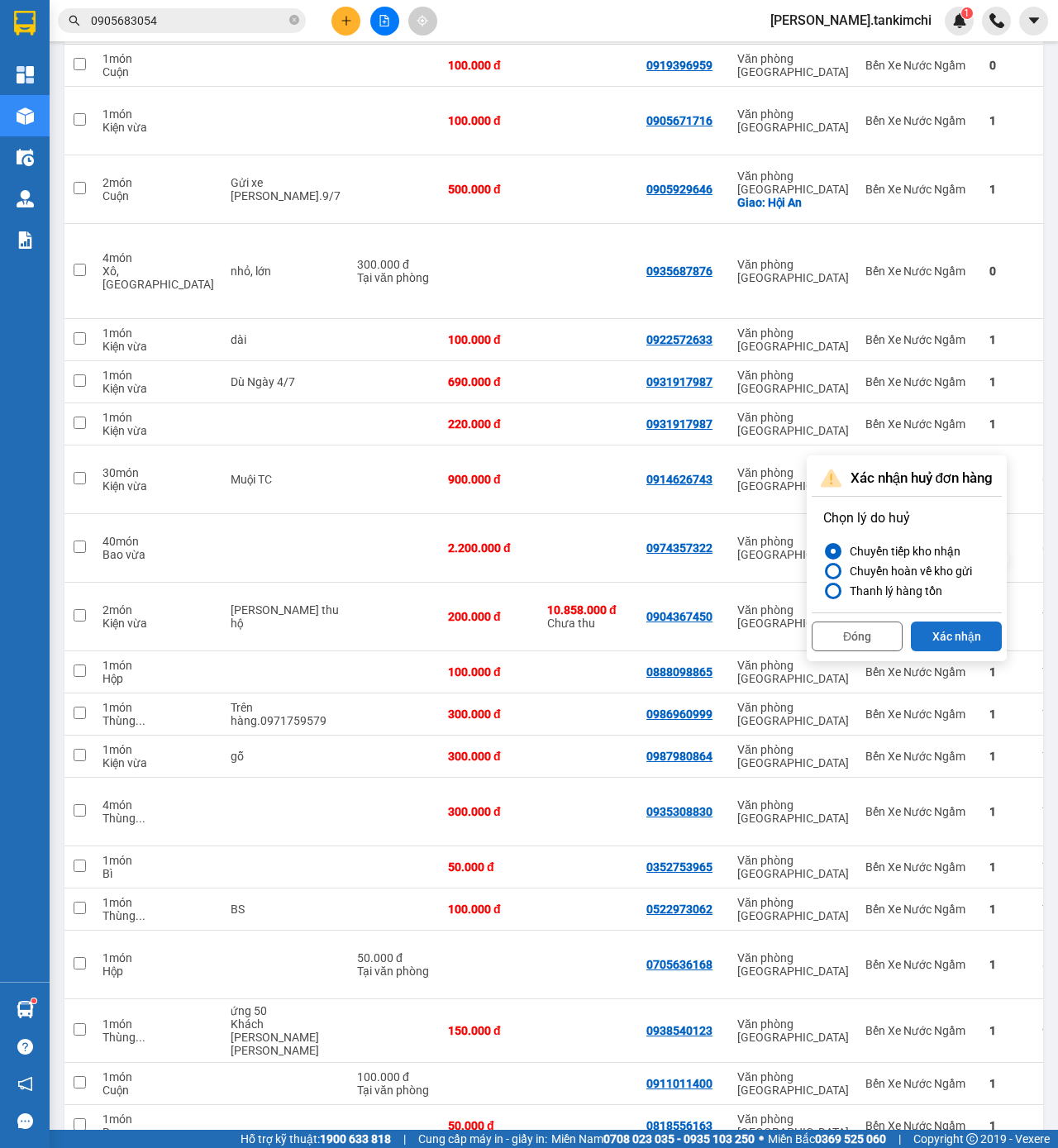 click on "Xác nhận" at bounding box center [956, 636] 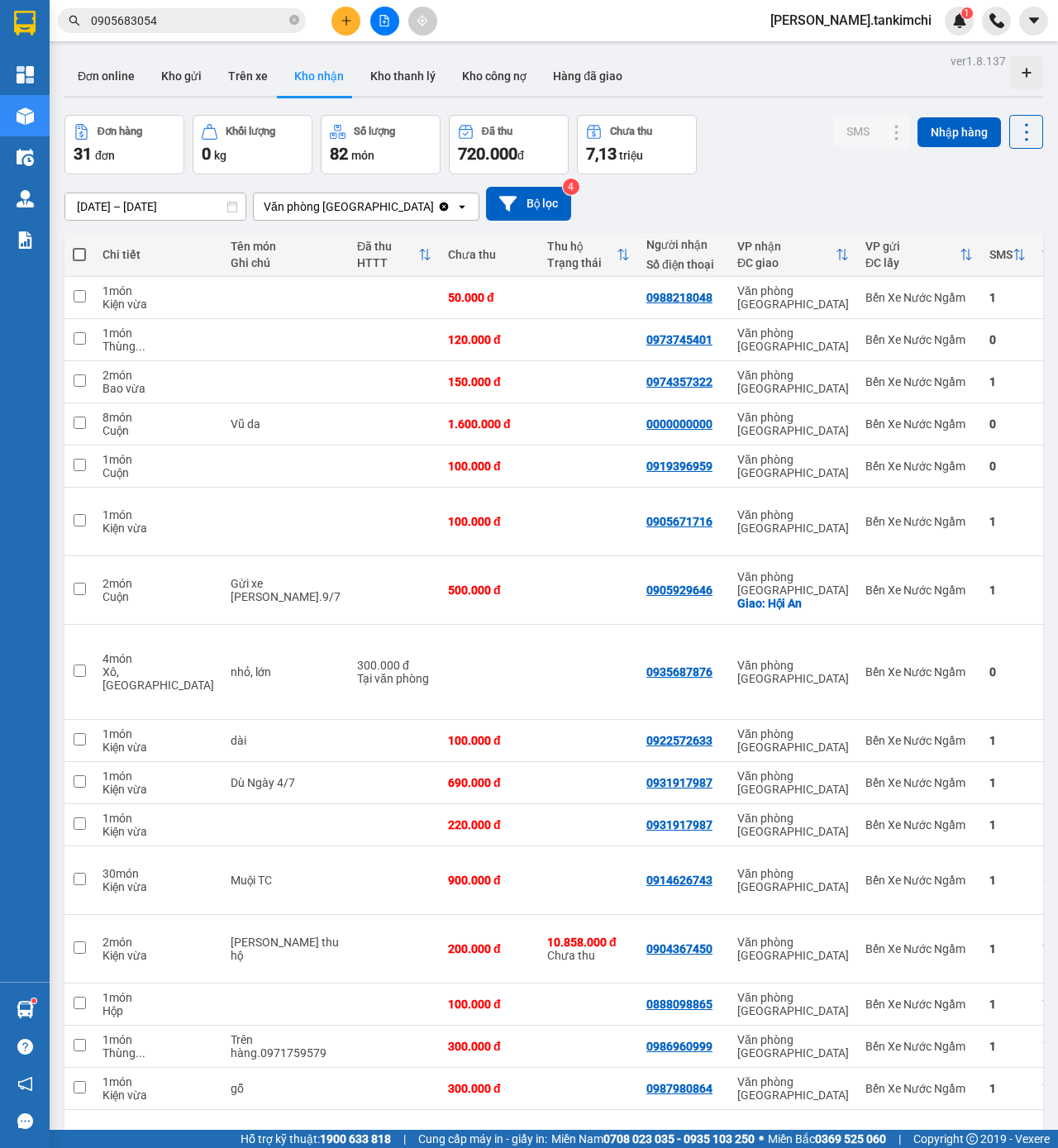scroll, scrollTop: 0, scrollLeft: 0, axis: both 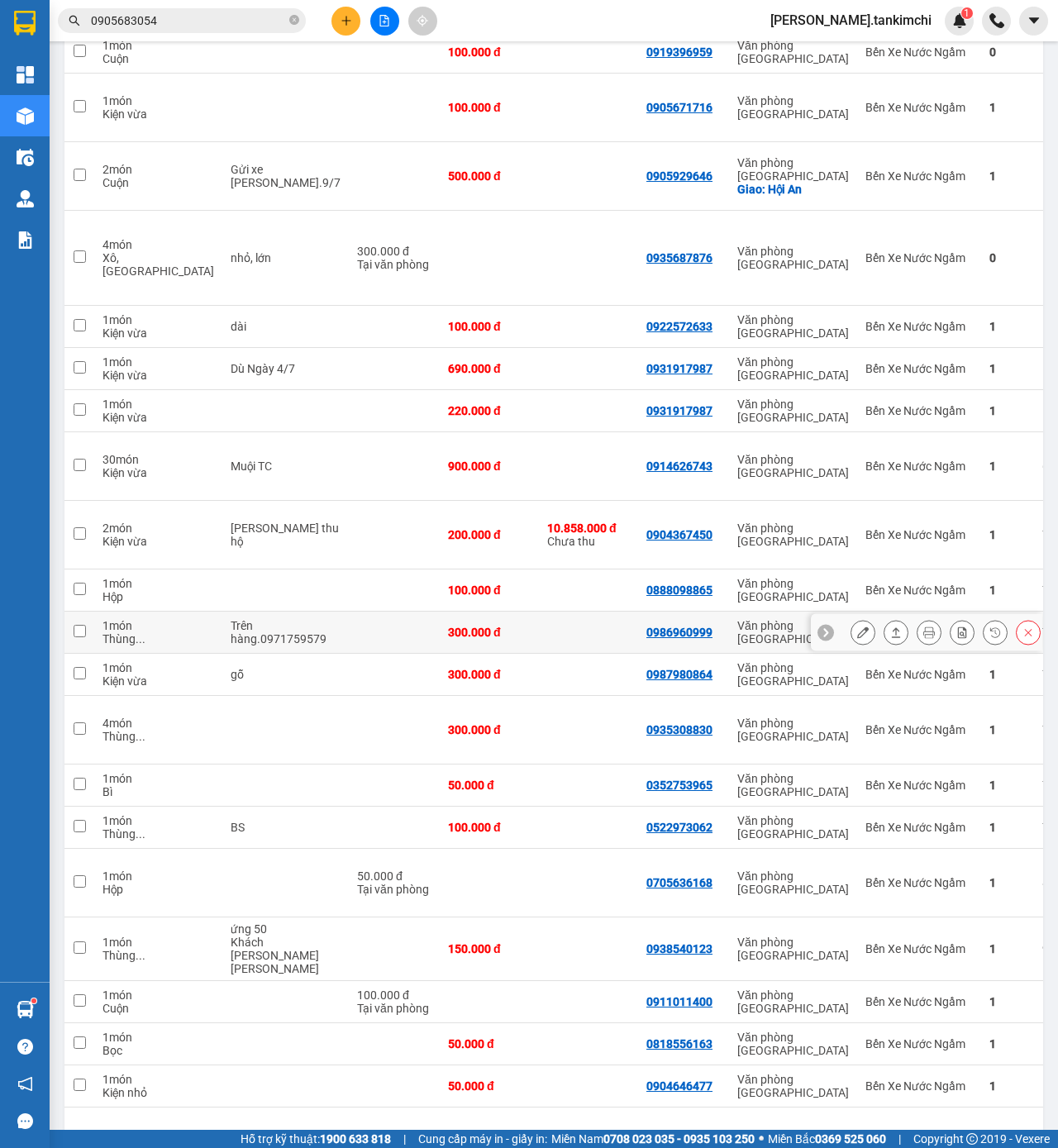 click on "Văn phòng [GEOGRAPHIC_DATA]" at bounding box center [793, 632] 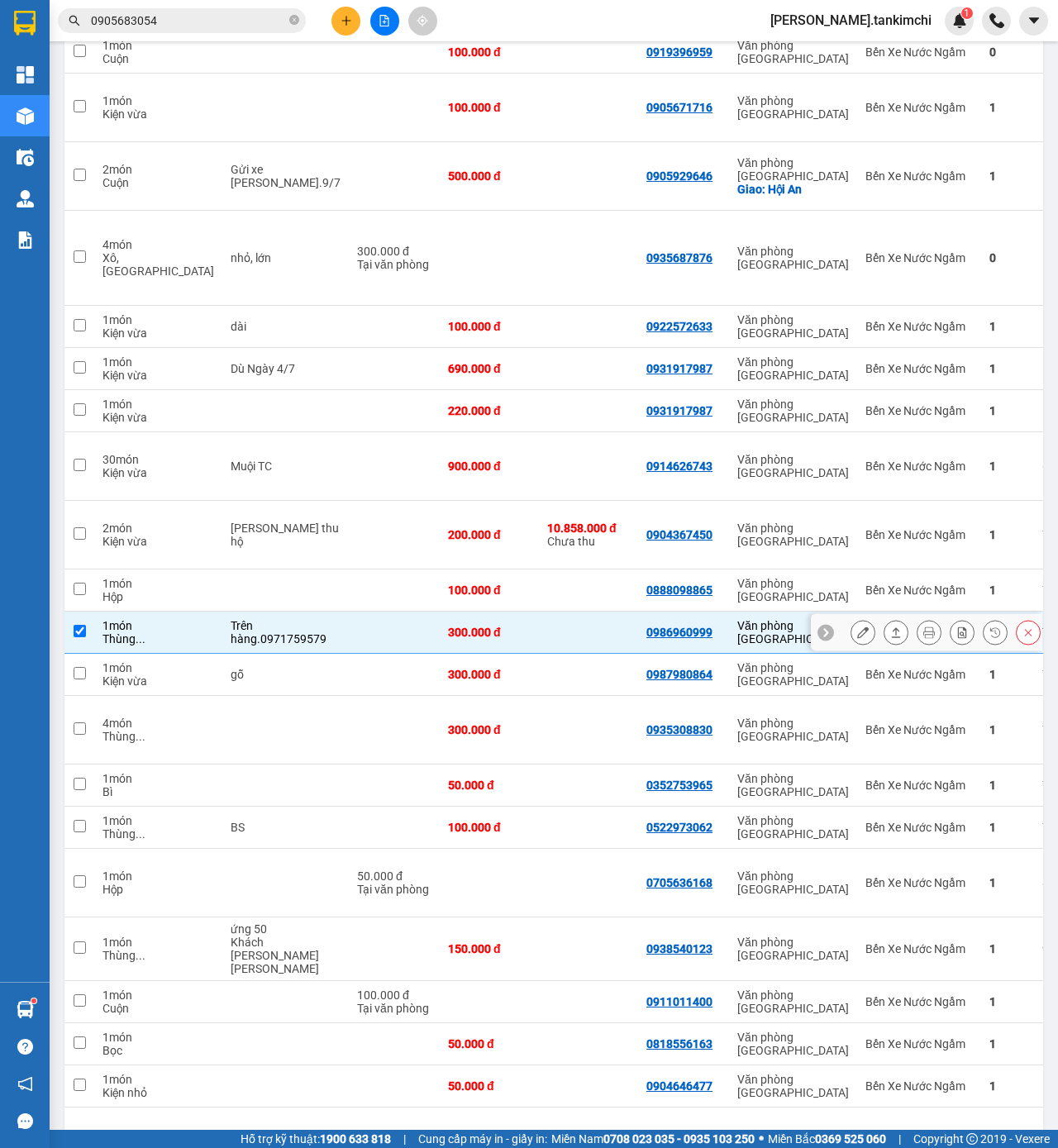 click at bounding box center (946, 632) 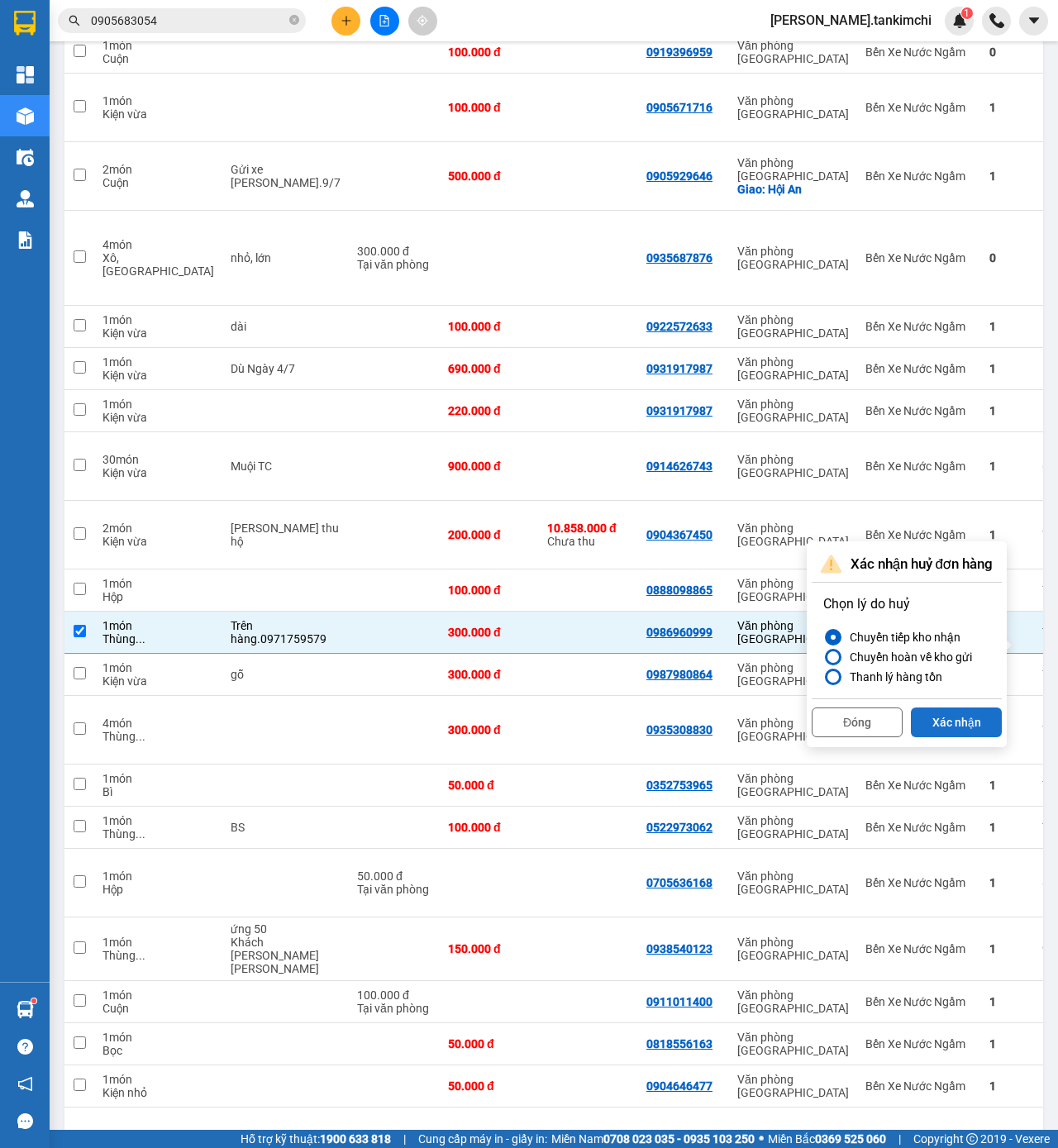 click on "Xác nhận" at bounding box center [956, 722] 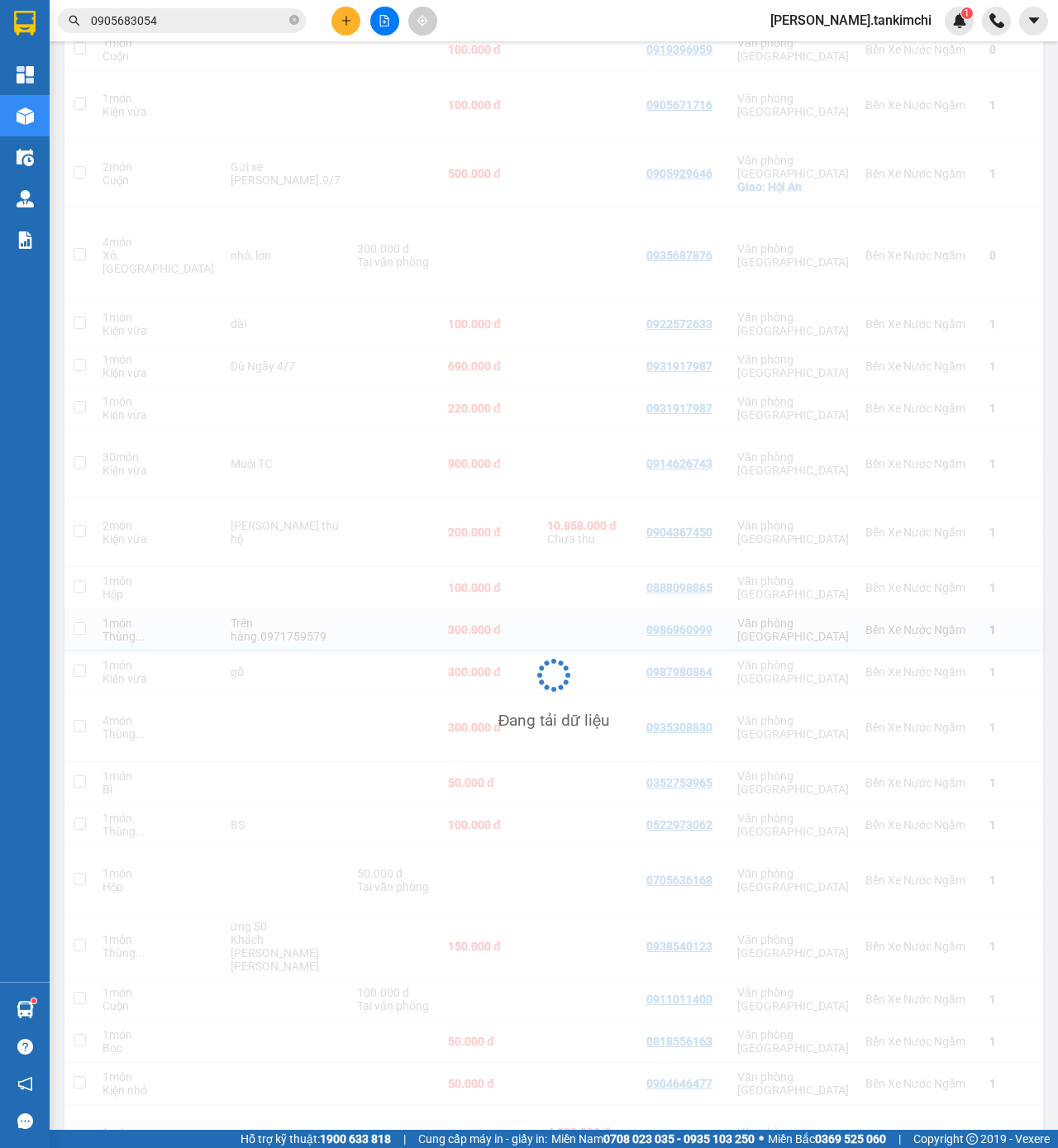 checkbox on "false" 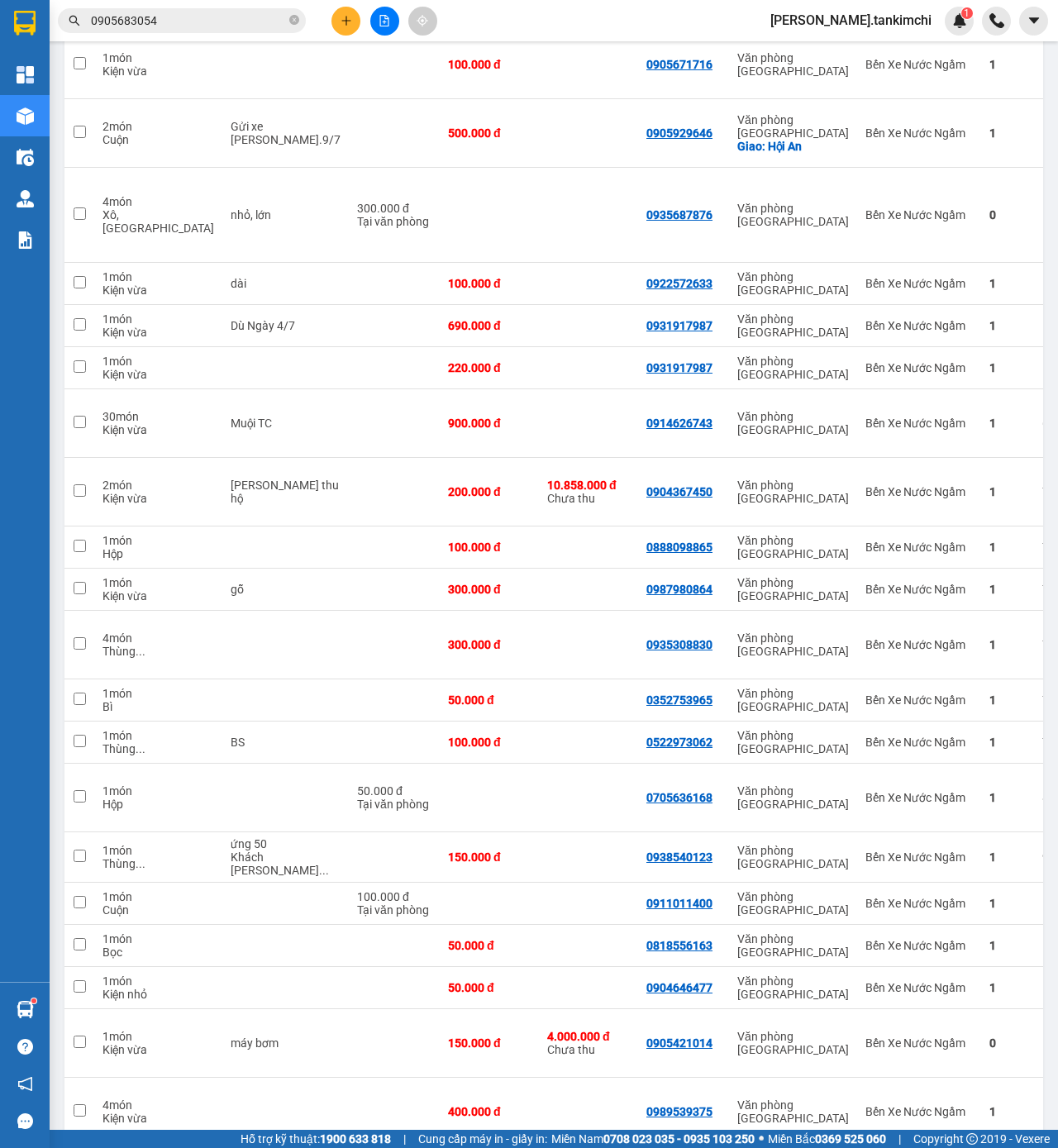 scroll, scrollTop: 461, scrollLeft: 0, axis: vertical 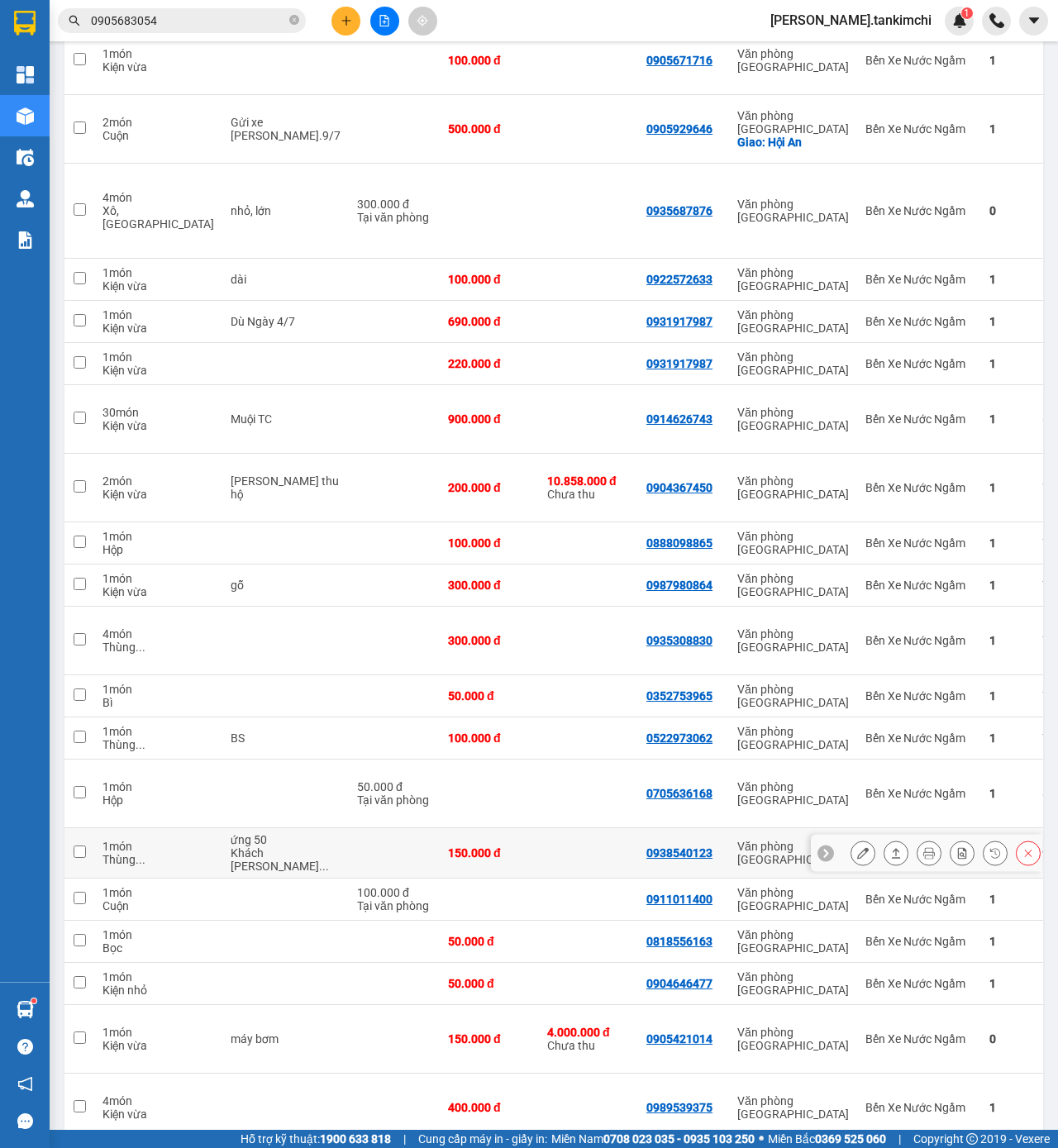 click 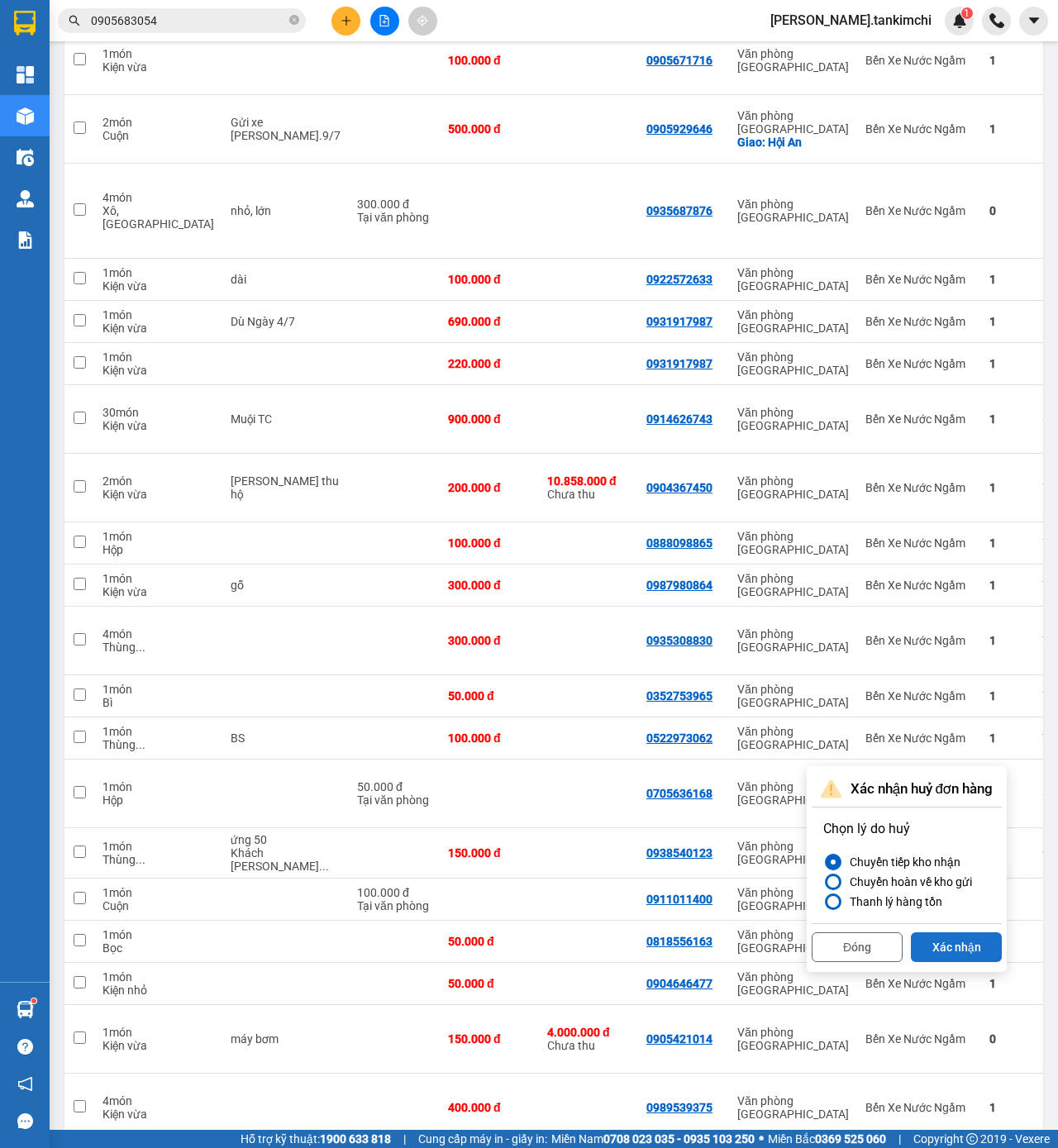 click on "Xác nhận" at bounding box center (956, 947) 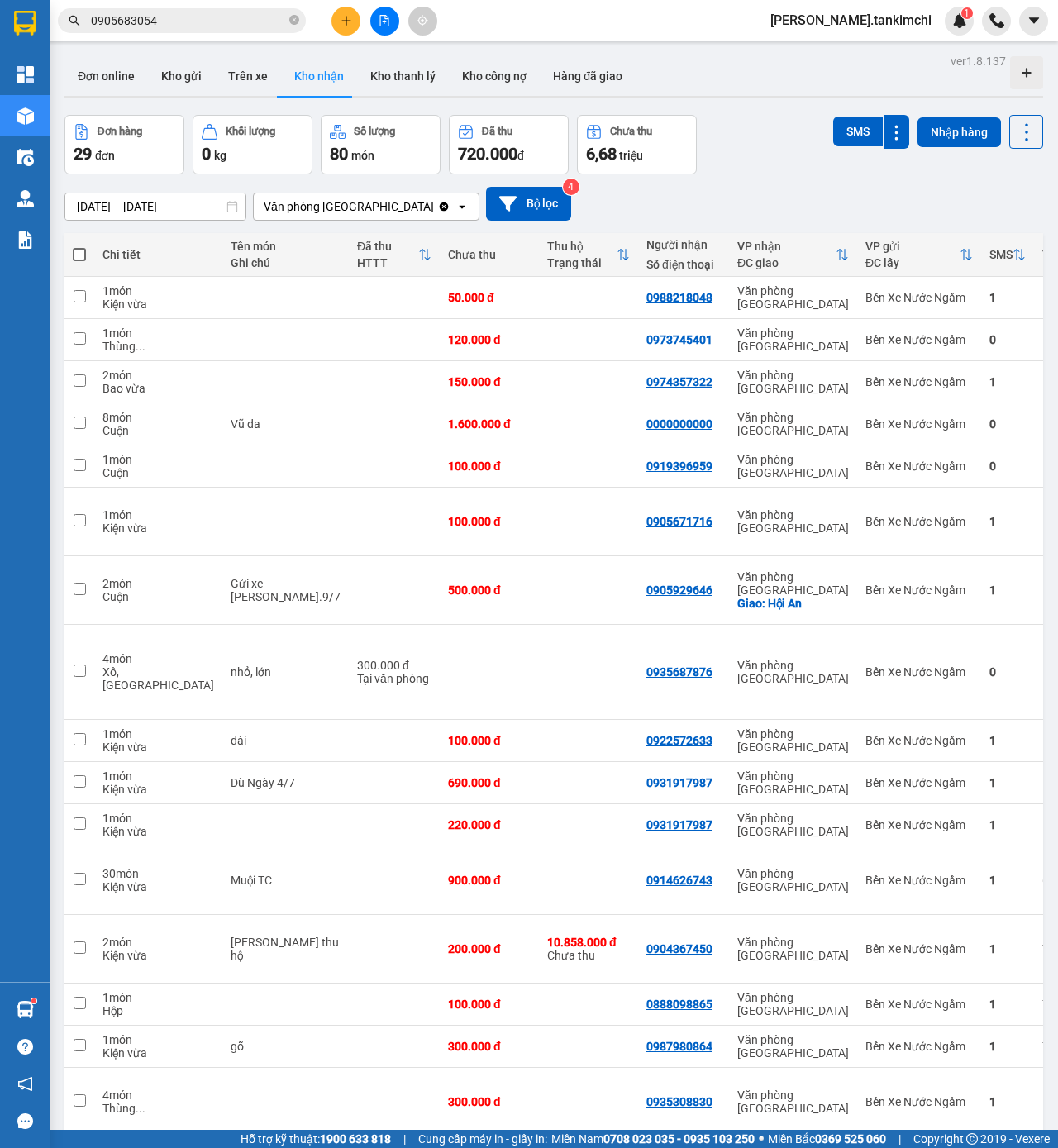 scroll, scrollTop: 0, scrollLeft: 0, axis: both 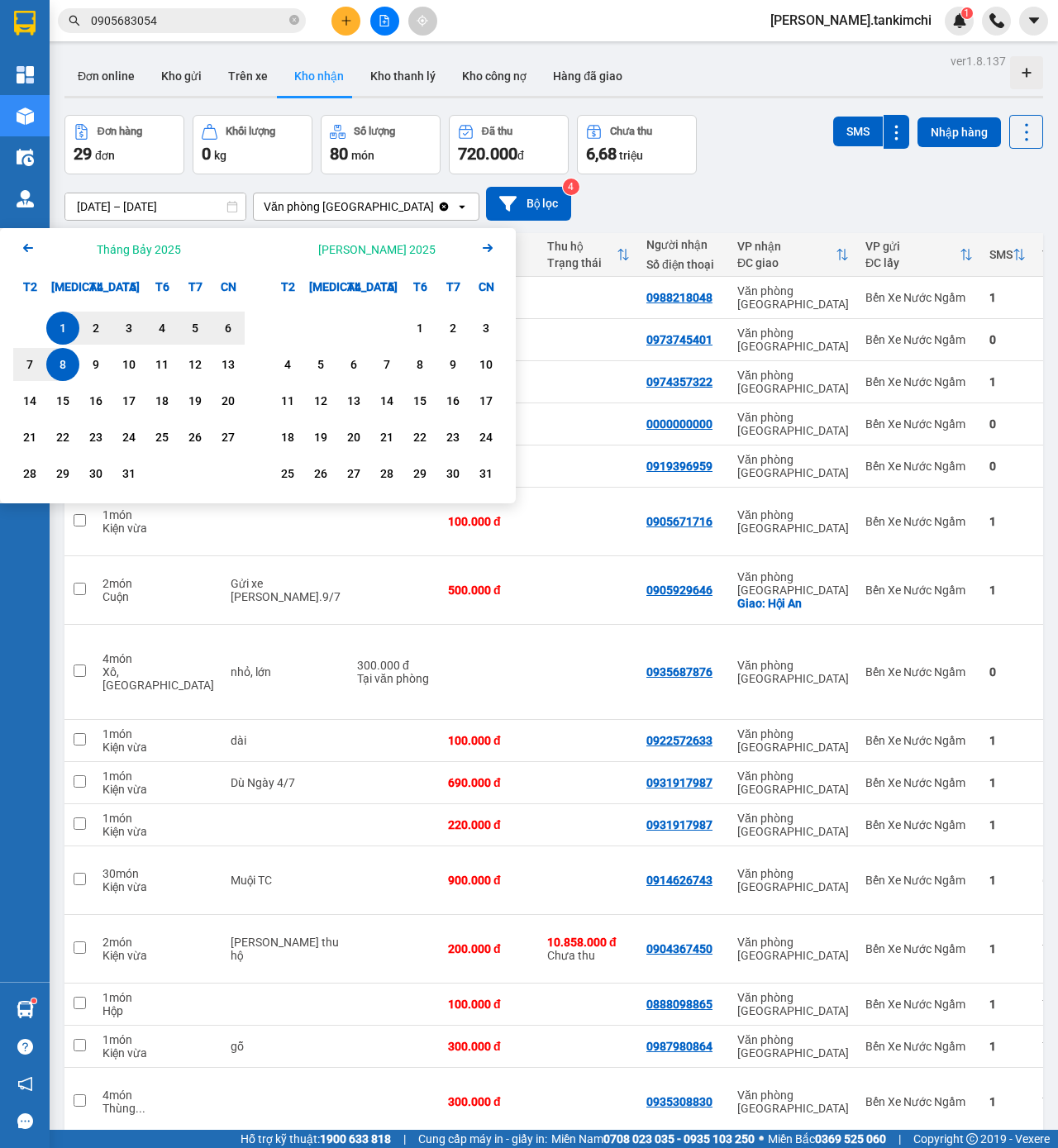 click on "Arrow Left Tháng Bảy 2025" at bounding box center (129, 249) 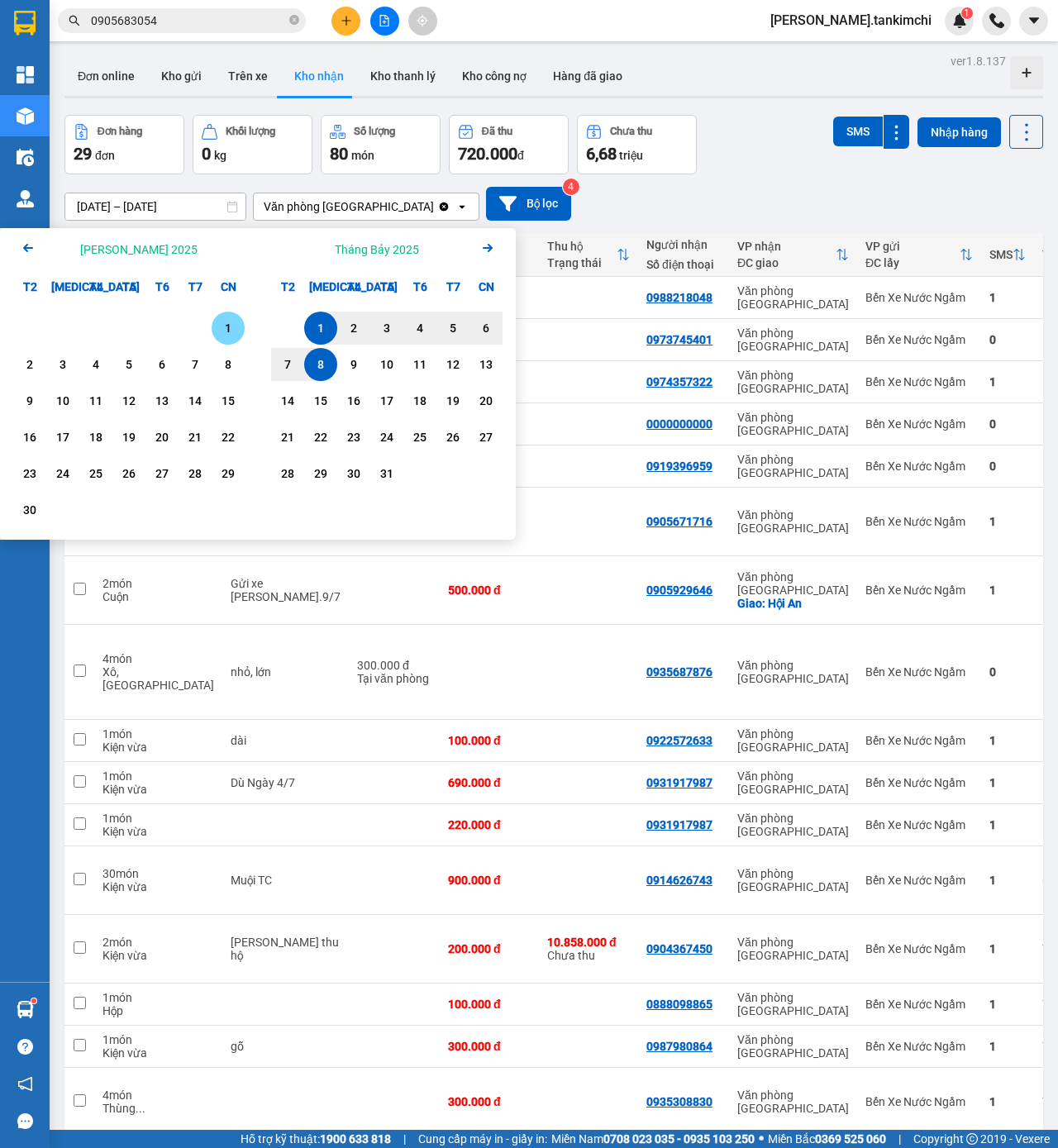 click on "1" at bounding box center [228, 328] 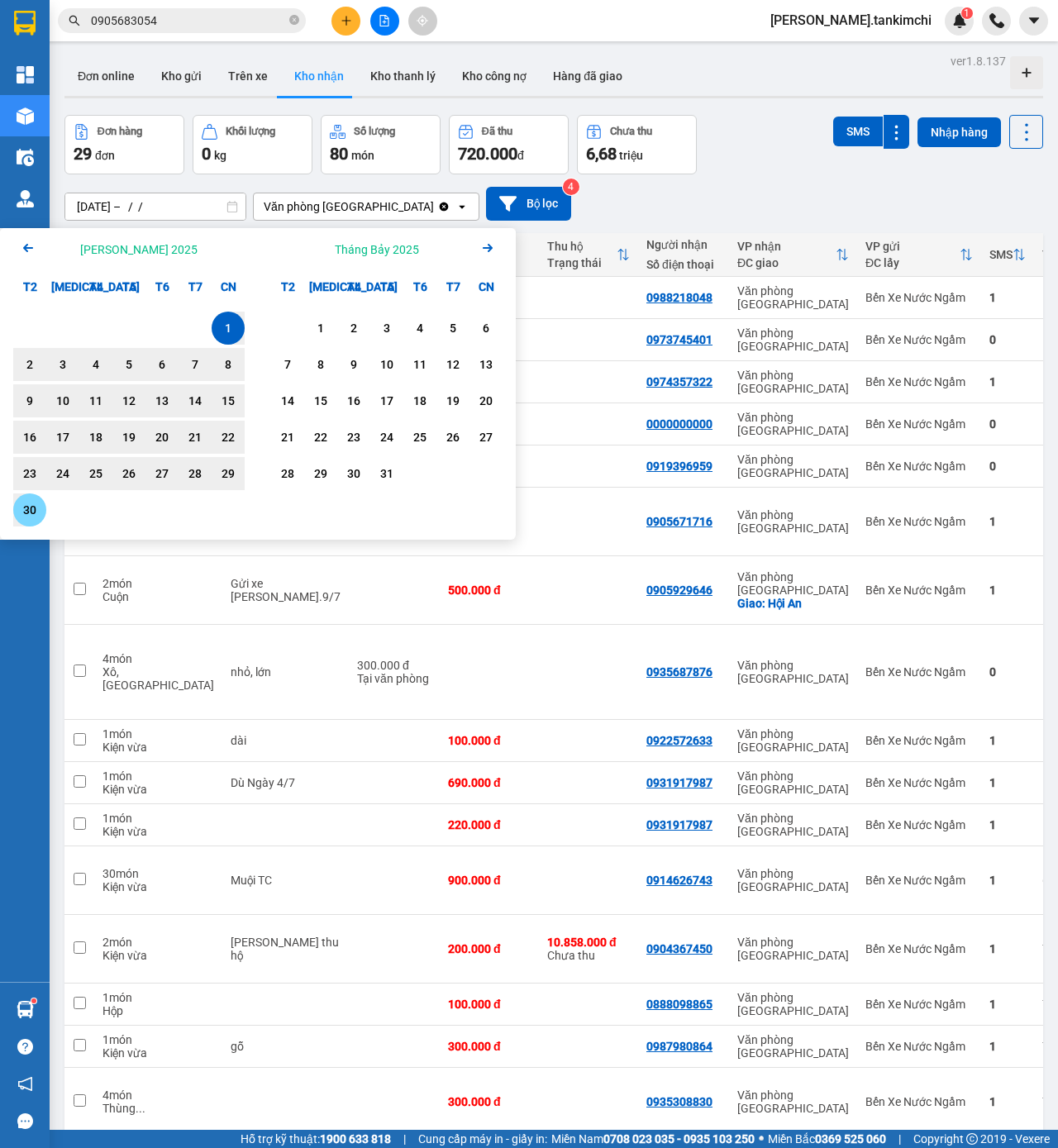 click on "30" at bounding box center (30, 510) 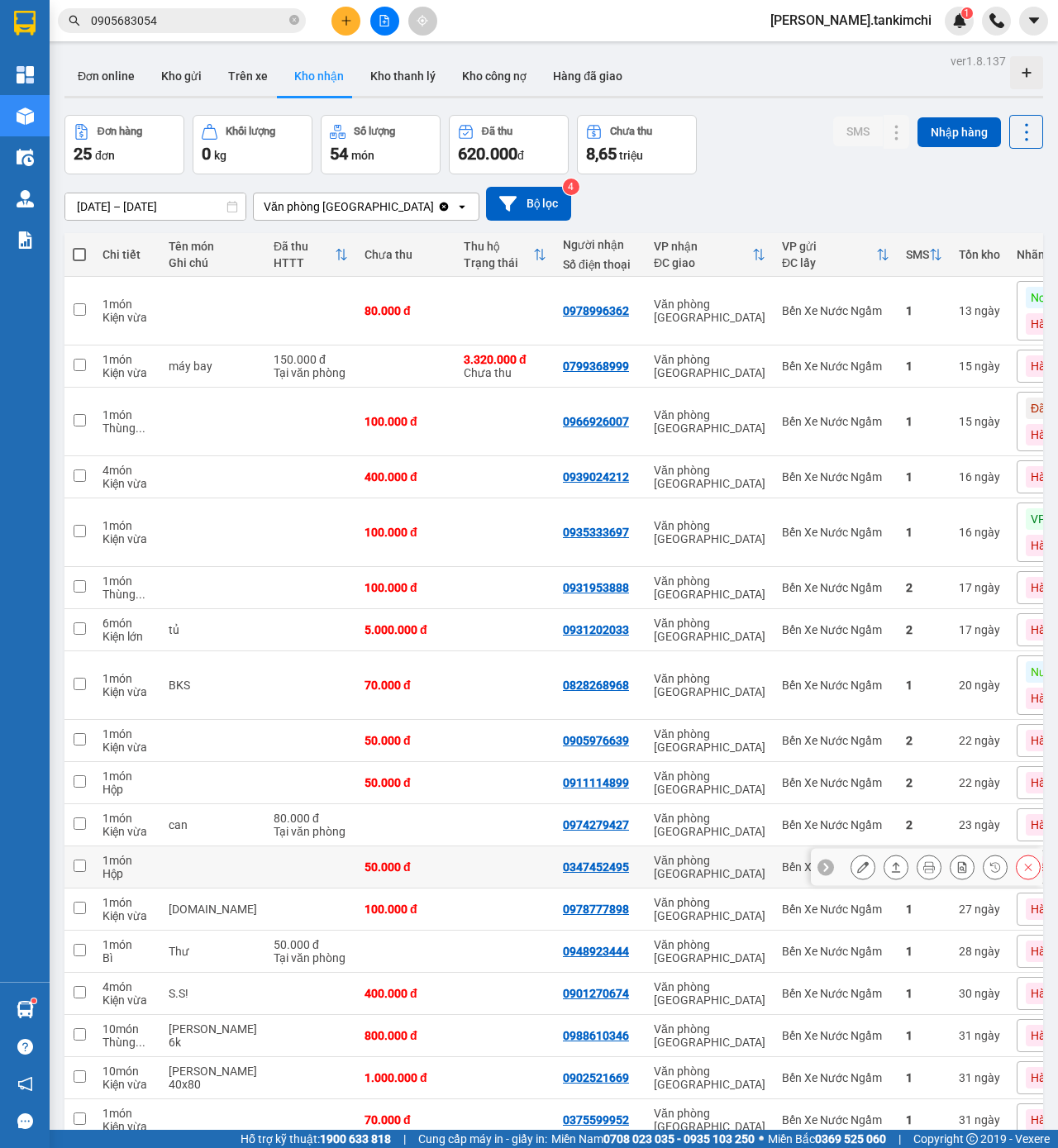 scroll, scrollTop: 0, scrollLeft: 0, axis: both 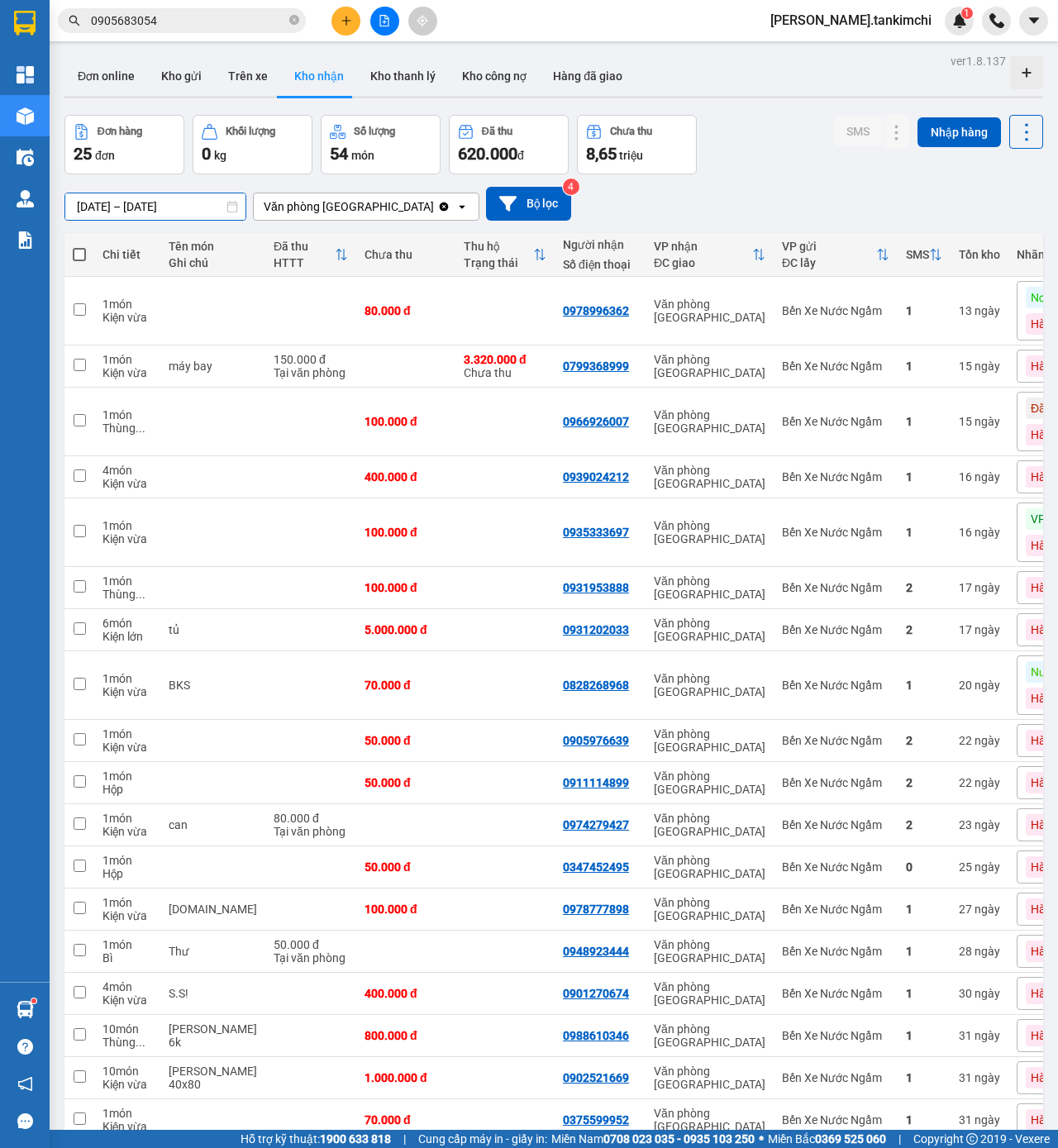 click on "[DATE] – [DATE]" at bounding box center [155, 207] 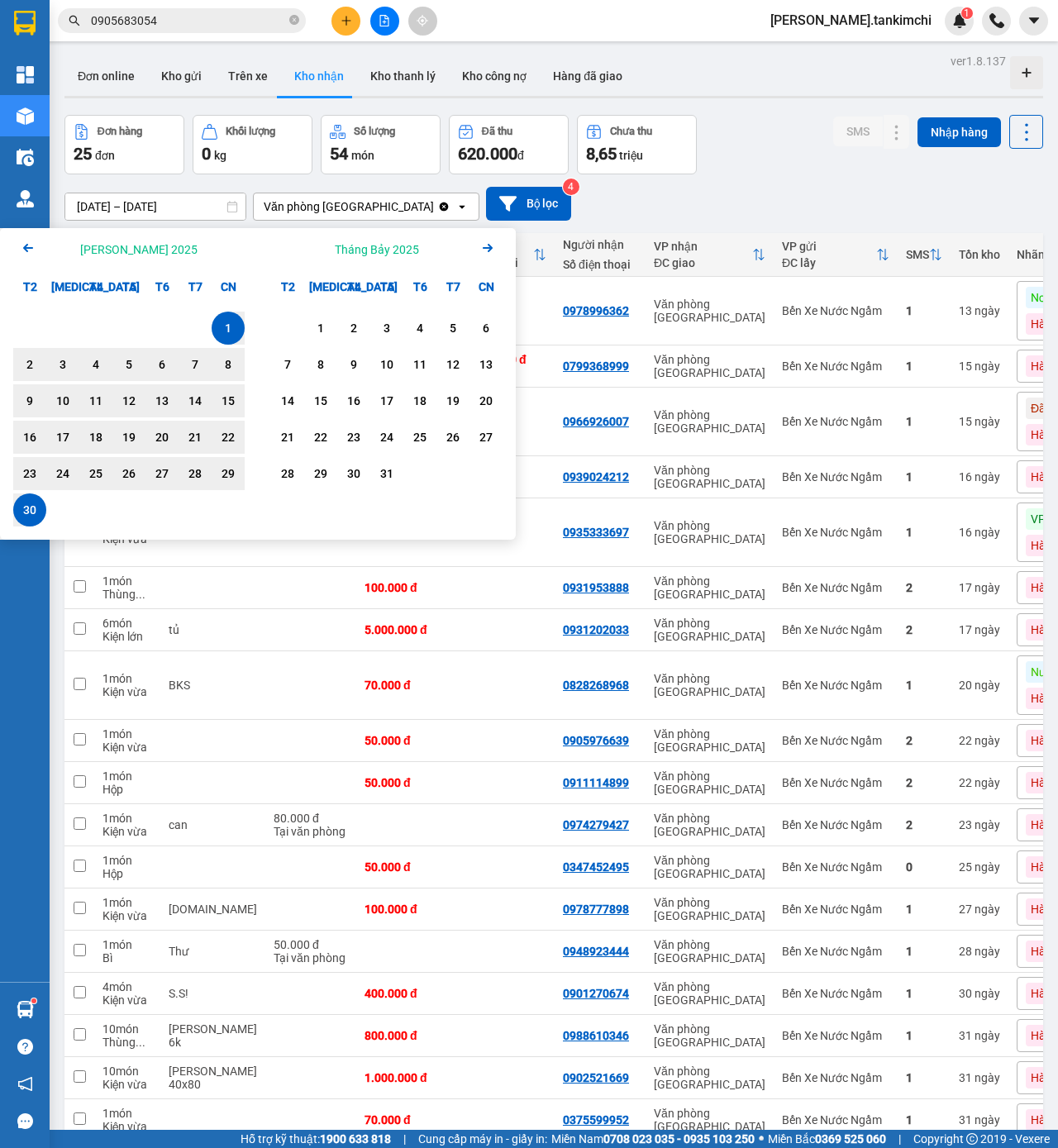 click on "Arrow Left [PERSON_NAME] 2025" at bounding box center (129, 249) 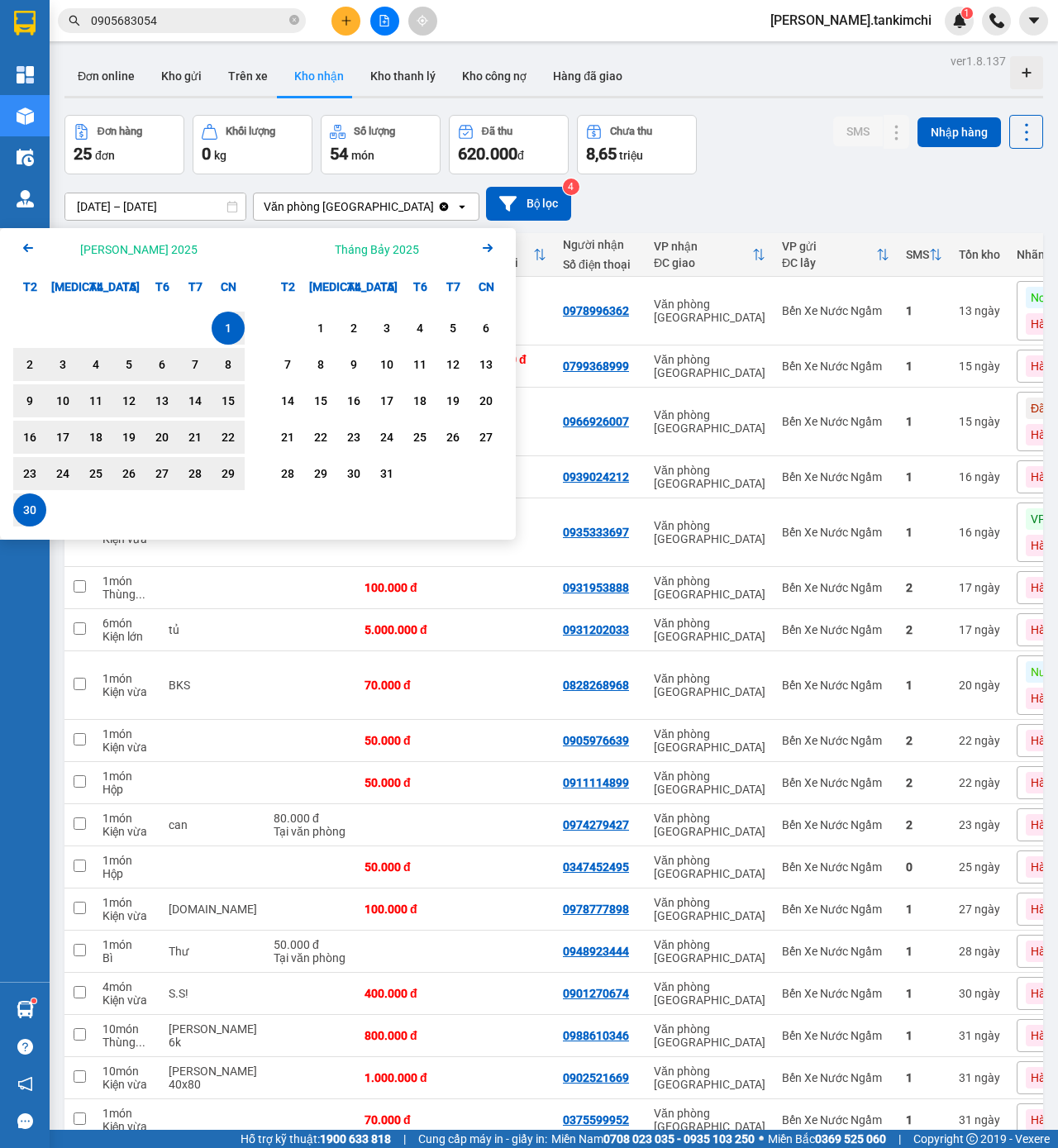 click on "Arrow Left [PERSON_NAME] 2025" at bounding box center (129, 249) 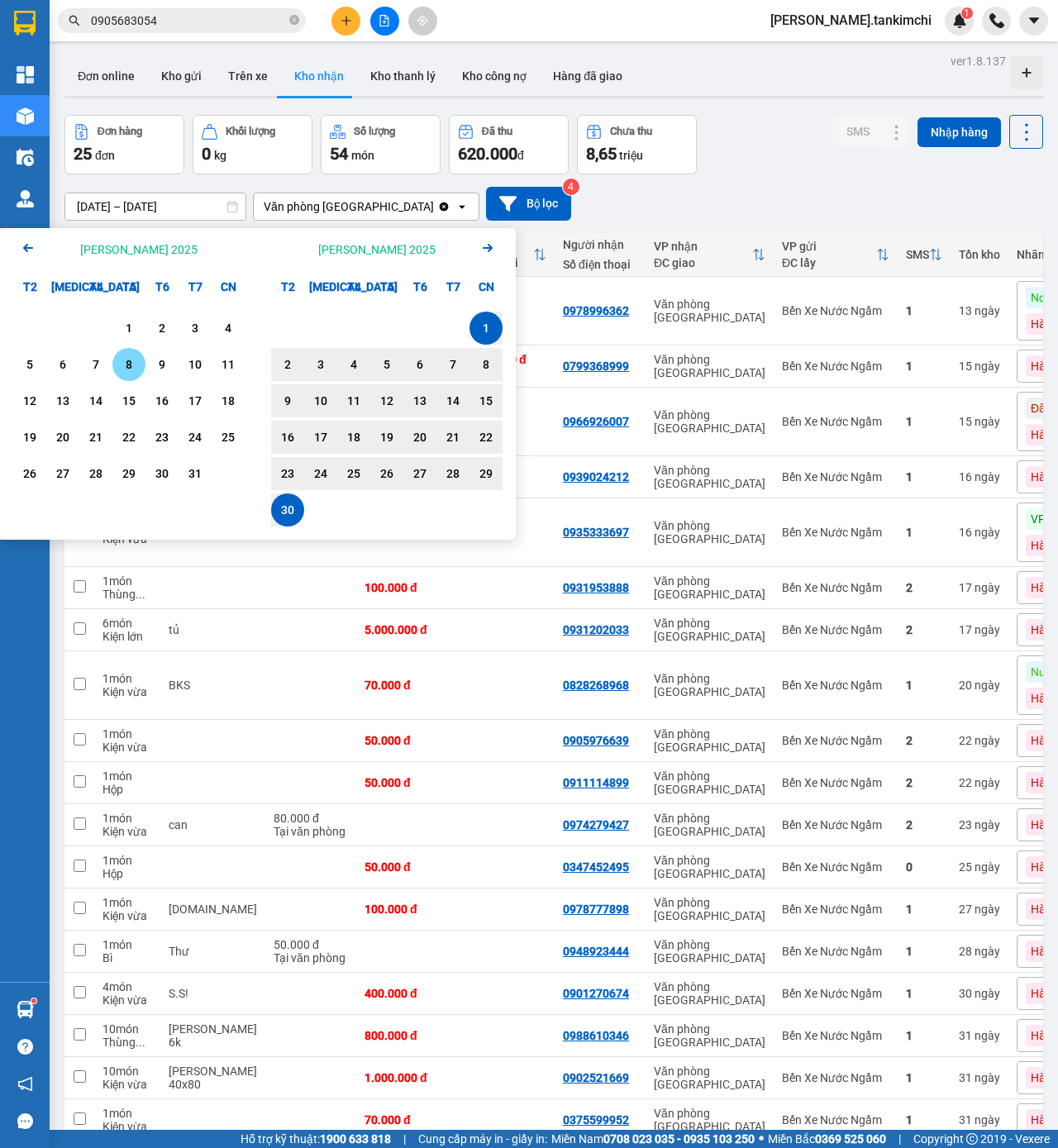 click on "1" at bounding box center (129, 328) 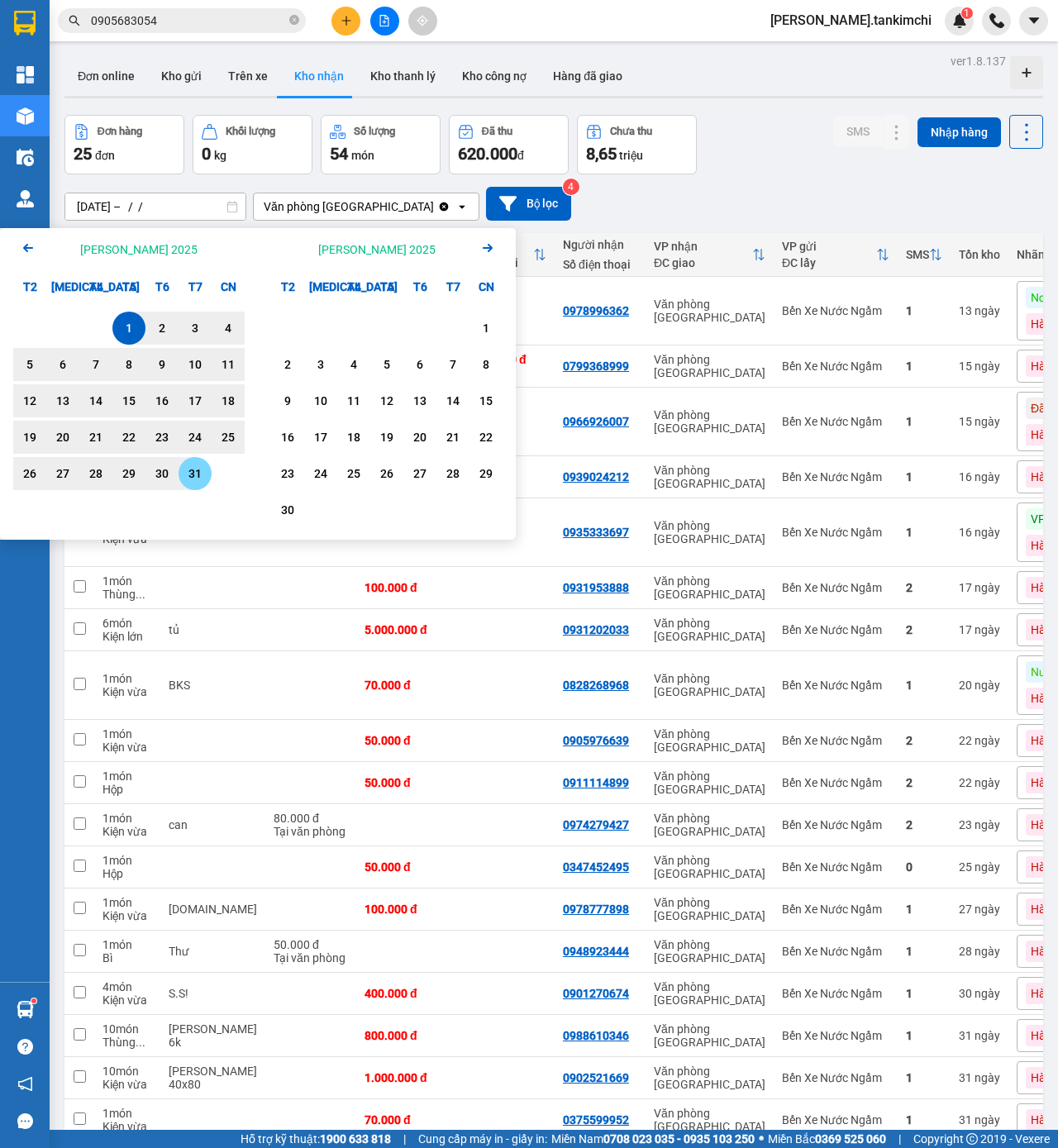 click on "31" at bounding box center (195, 474) 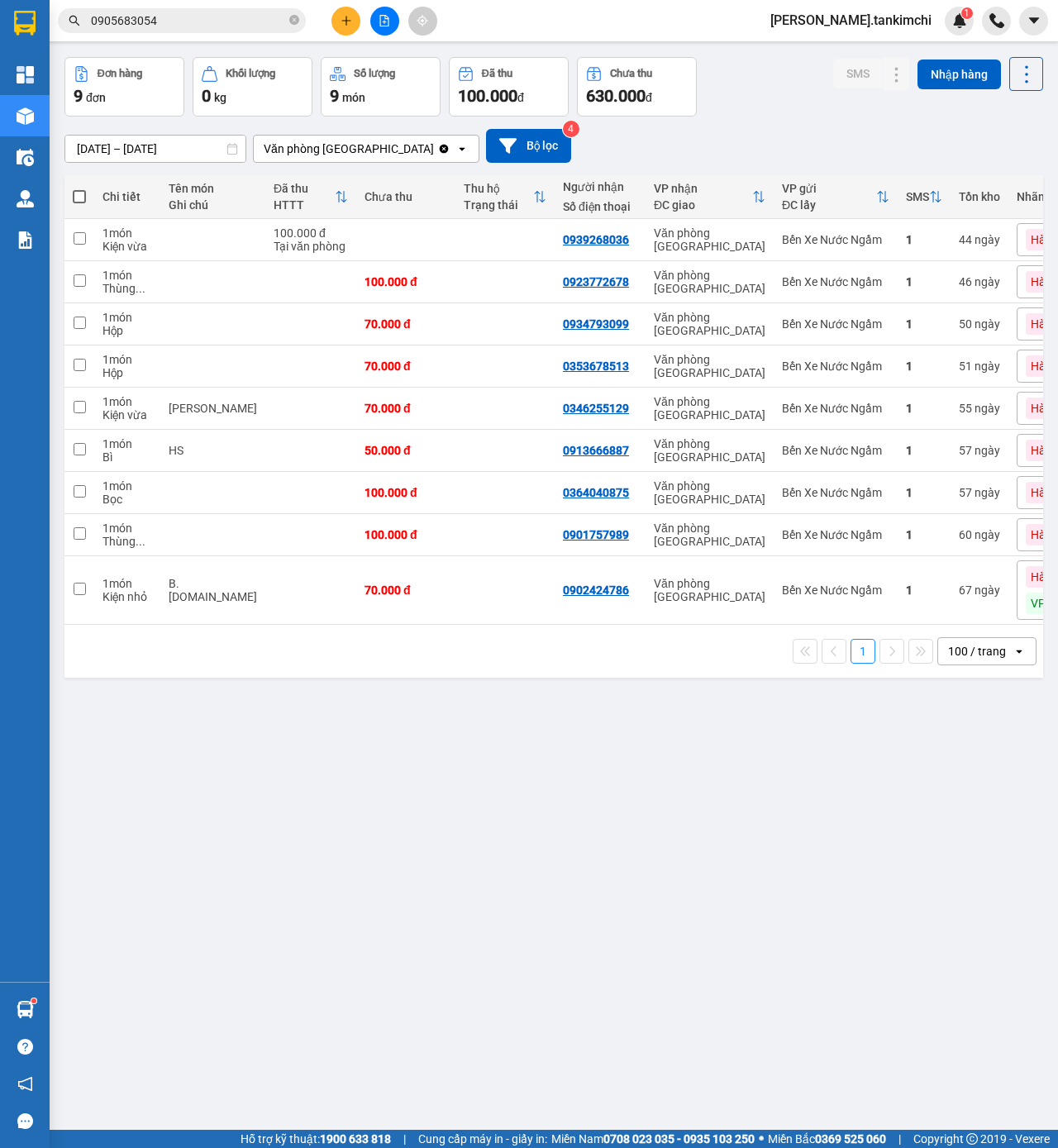 scroll, scrollTop: 69, scrollLeft: 0, axis: vertical 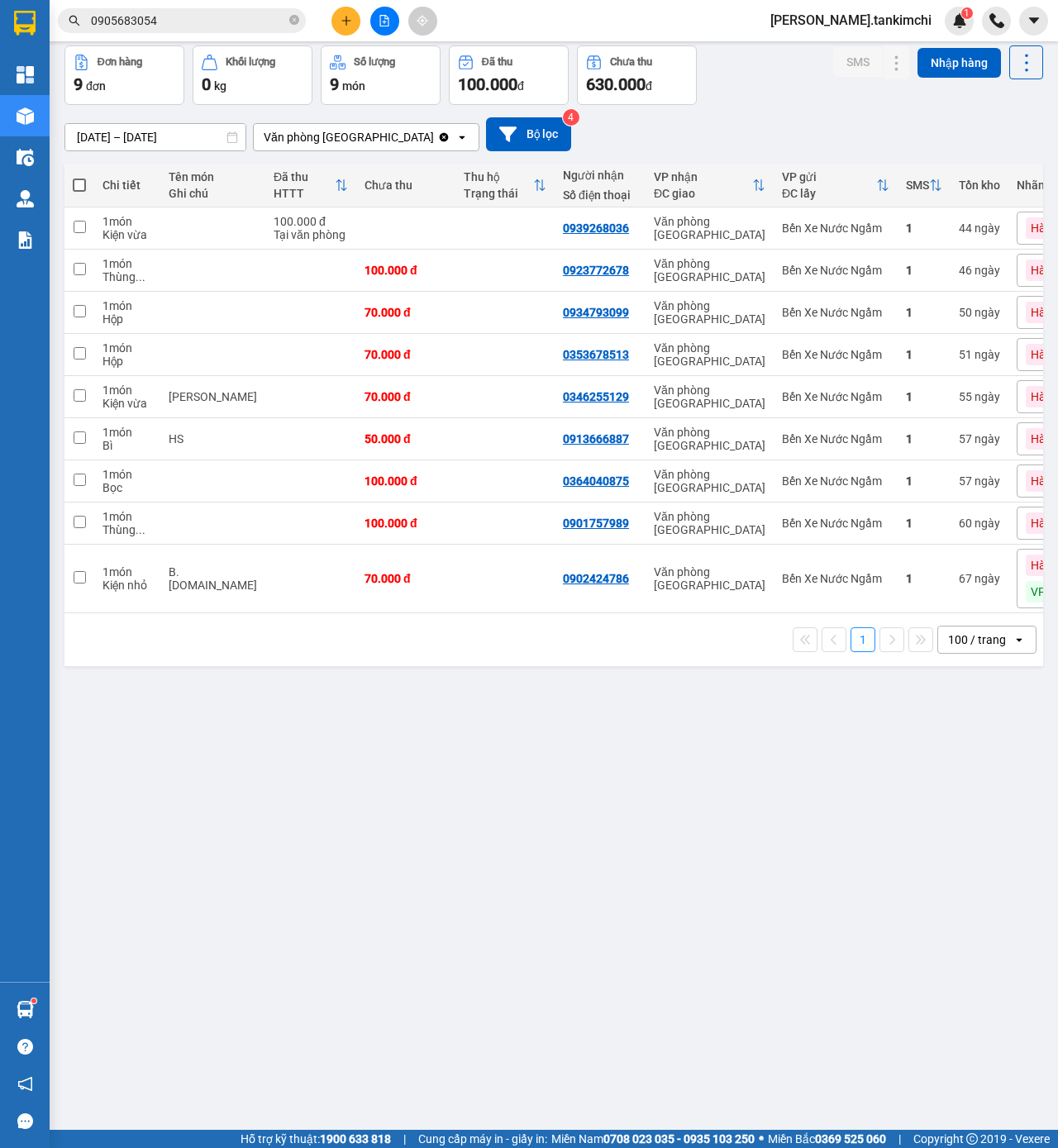 click on "ver  1.8.137 Đơn online Kho gửi Trên xe Kho [PERSON_NAME] [PERSON_NAME] [PERSON_NAME] nợ Hàng đã [PERSON_NAME] hàng 9 đơn [PERSON_NAME] 0 kg Số [PERSON_NAME] 9 món Đã thu 100.000  [PERSON_NAME] thu 630.000  đ SMS Nhập hàng [DATE] – [DATE] Press the down arrow key to interact with the calendar and select a date. Press the escape button to close the calendar. Selected date range is from [DATE] to [DATE]. Văn phòng [GEOGRAPHIC_DATA] Clear value open Bộ lọc 4 [PERSON_NAME] Tên món Ghi chú Đã thu HTTT Chưa thu Thu [PERSON_NAME] thái Người [PERSON_NAME] Số điện thoại [PERSON_NAME] ĐC [PERSON_NAME] VP gửi ĐC lấy SMS Tồn [PERSON_NAME] 1  món Kiện vừa 100.000 đ [PERSON_NAME] 0939268036 Văn phòng [GEOGRAPHIC_DATA] Bến Xe Nước Ngầm 1 44   ngày Hàng [PERSON_NAME] Kho ĐN 1  món Thùng ... 100.000 đ 0923772678 [GEOGRAPHIC_DATA] Bến Xe Nước Ngầm 1 46   ngày Hàng [PERSON_NAME] [GEOGRAPHIC_DATA] 1  món Hộp 70.000 đ 0934793099 Văn phòng [GEOGRAPHIC_DATA] Bến Xe Nước Ngầm 1 50   ngày 1 1" at bounding box center [554, 554] 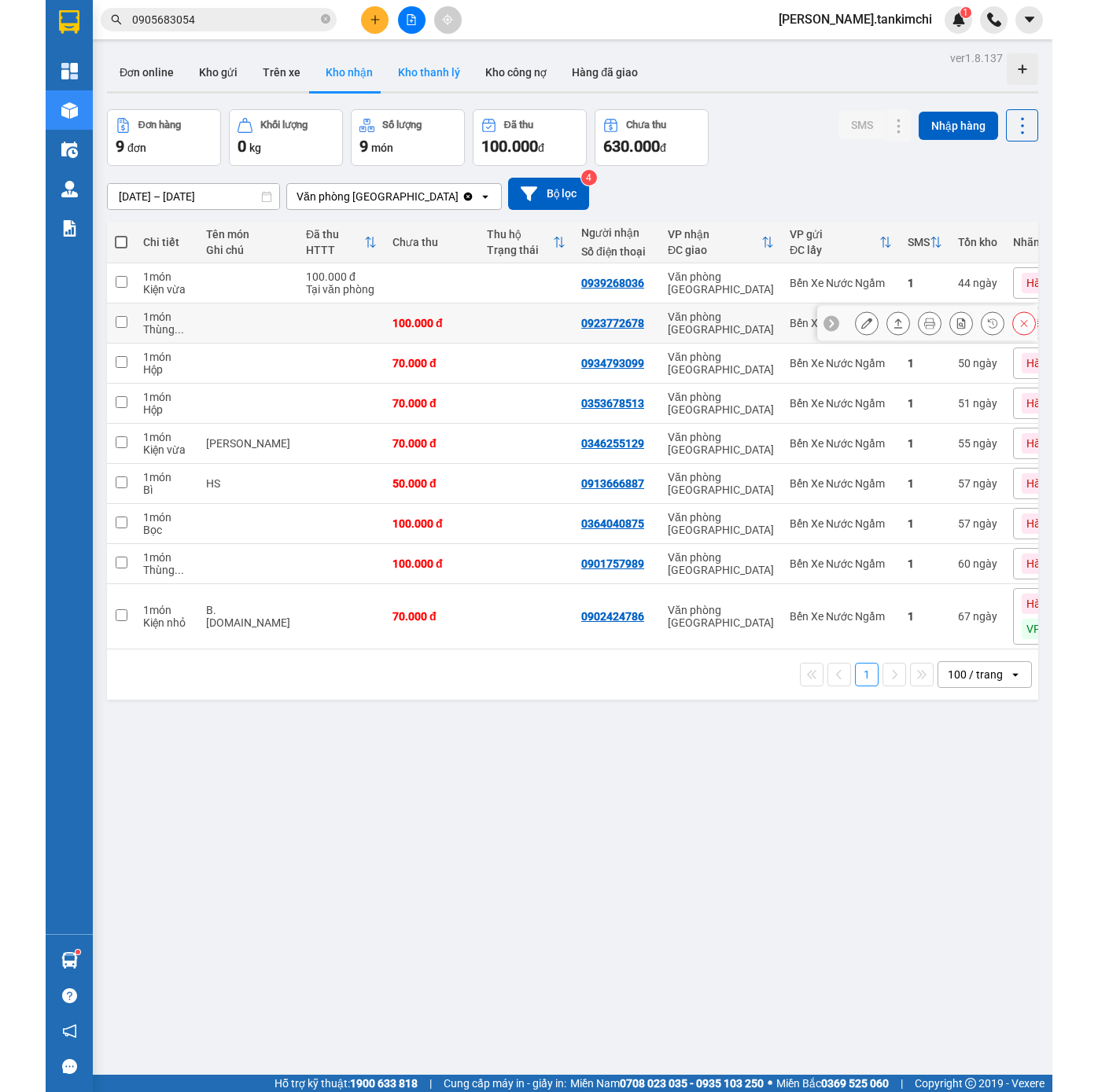 scroll, scrollTop: 0, scrollLeft: 0, axis: both 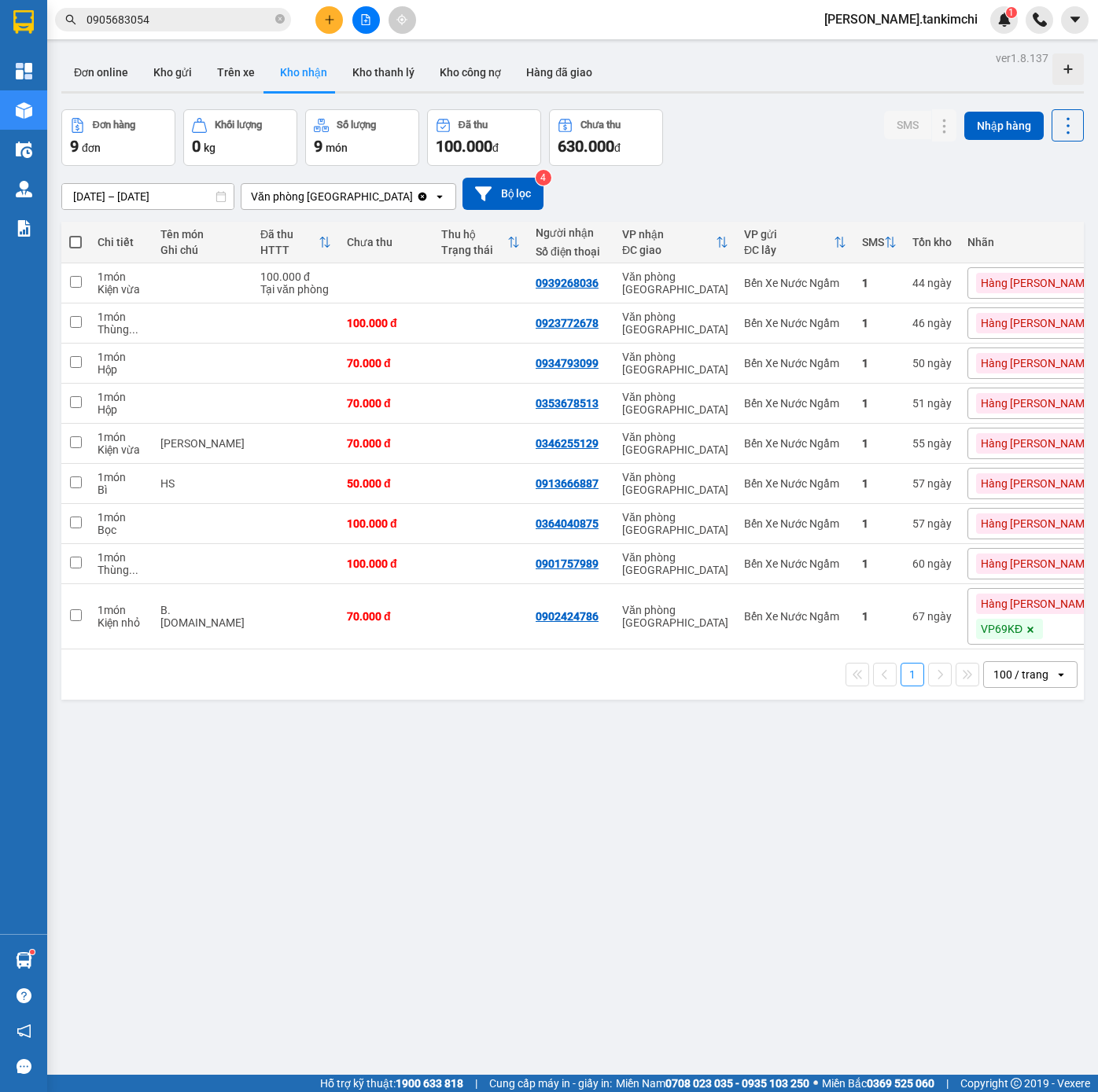 click on "[DATE] – [DATE] Press the down arrow key to interact with the calendar and select a date. Press the escape button to close the calendar. Selected date range is from [DATE] to [DATE]. Văn phòng [GEOGRAPHIC_DATA] Clear value open Bộ lọc 4" at bounding box center (573, 193) 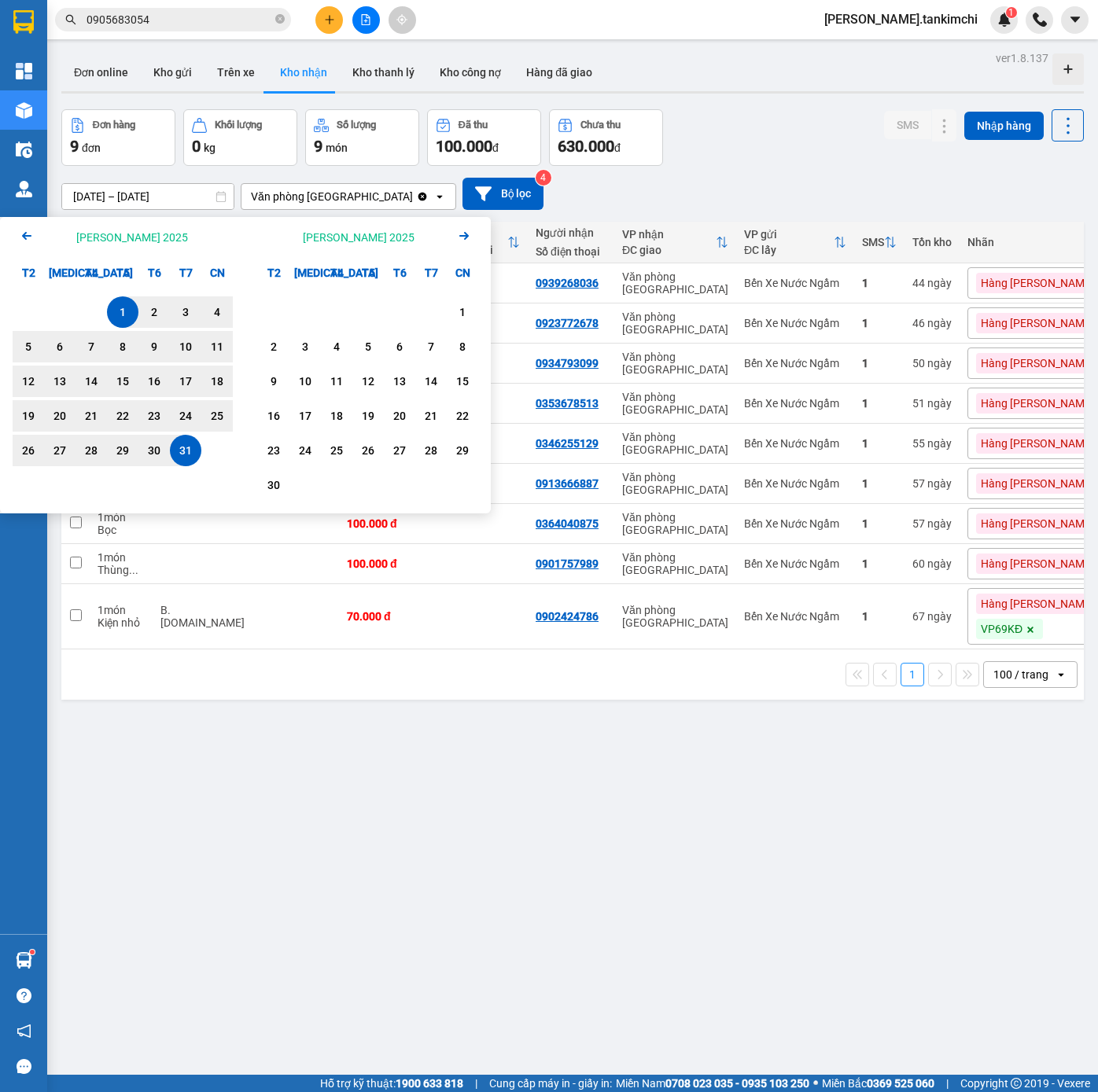 click on "Arrow Right" 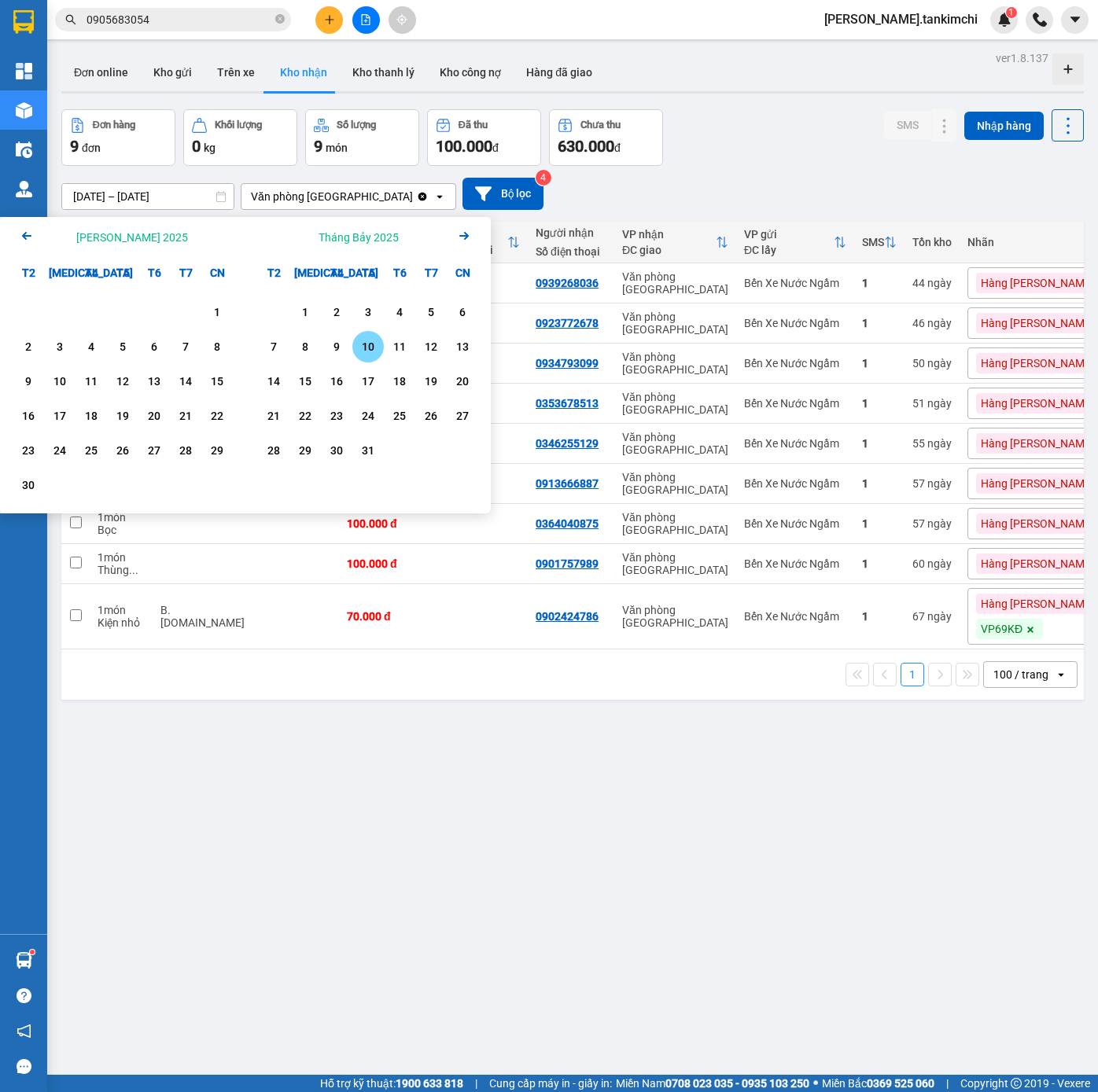 click on "10" at bounding box center (368, 347) 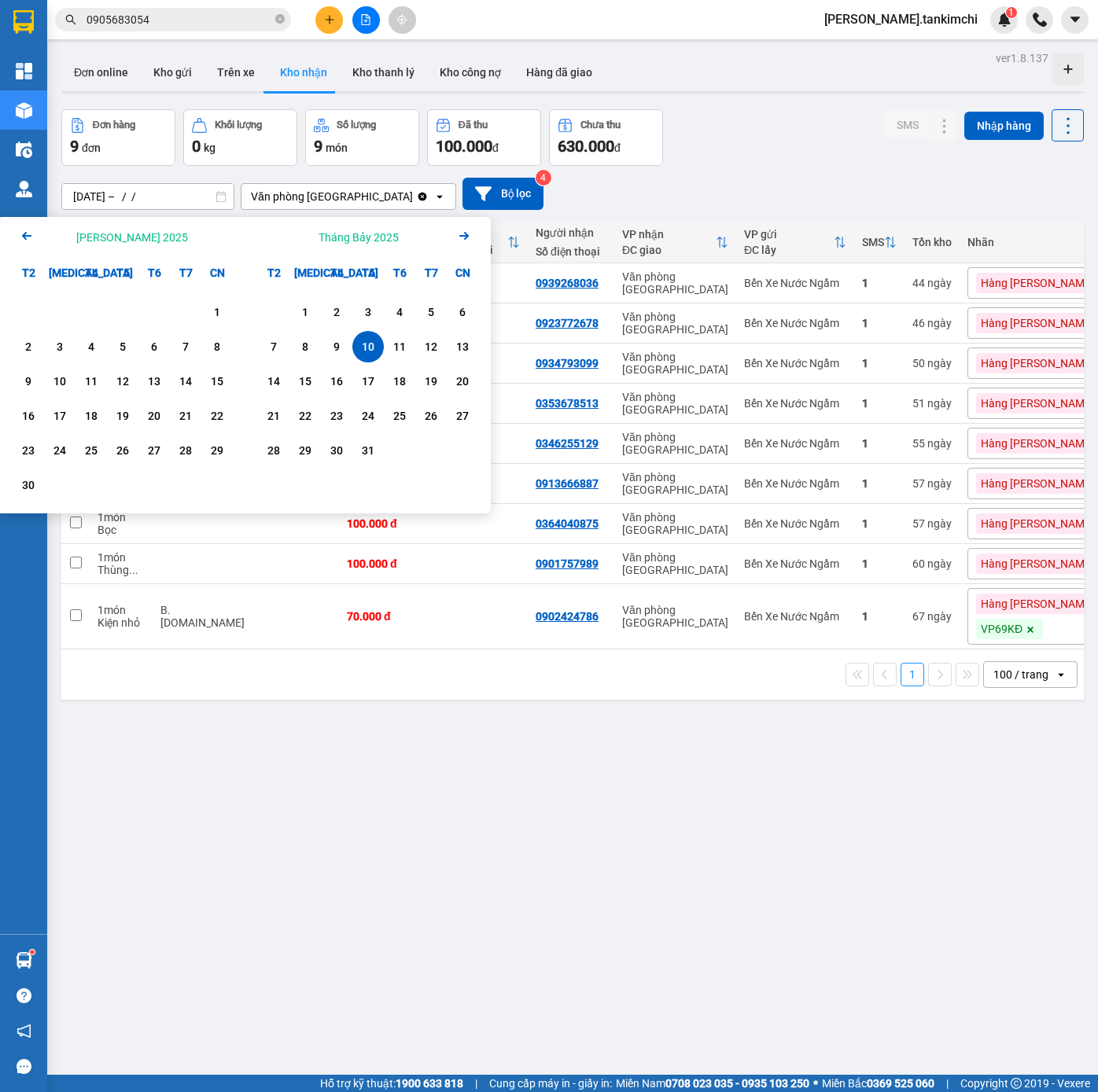 click on "10" at bounding box center [368, 347] 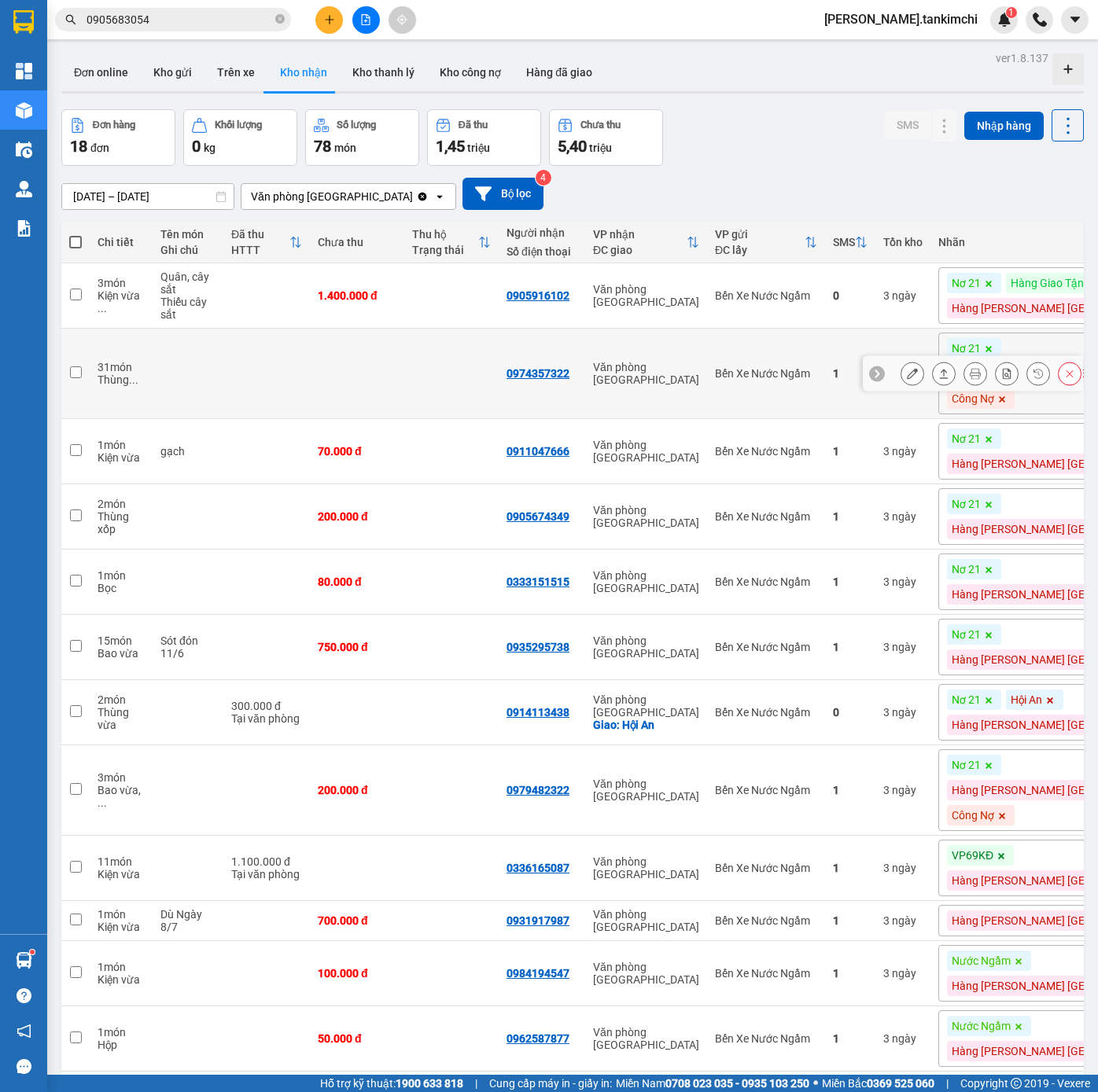 scroll, scrollTop: 0, scrollLeft: 0, axis: both 